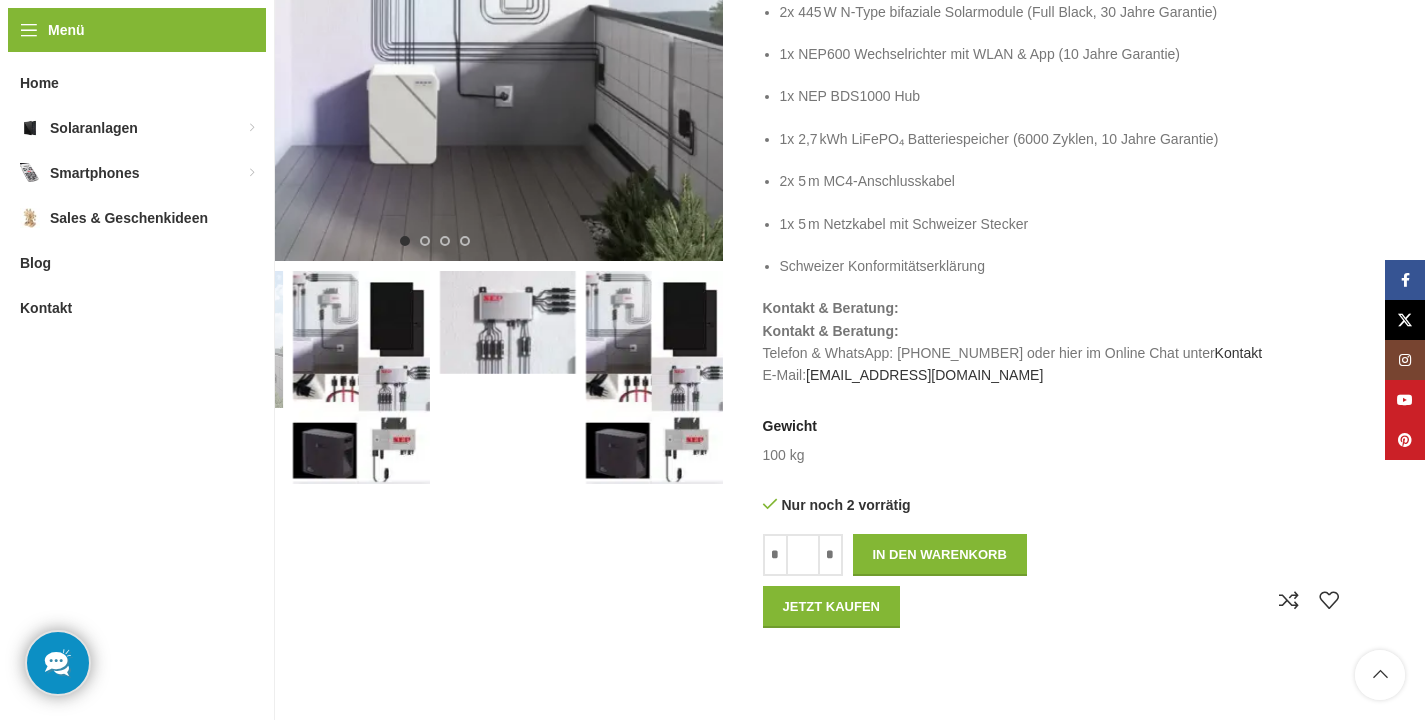 scroll, scrollTop: 805, scrollLeft: 0, axis: vertical 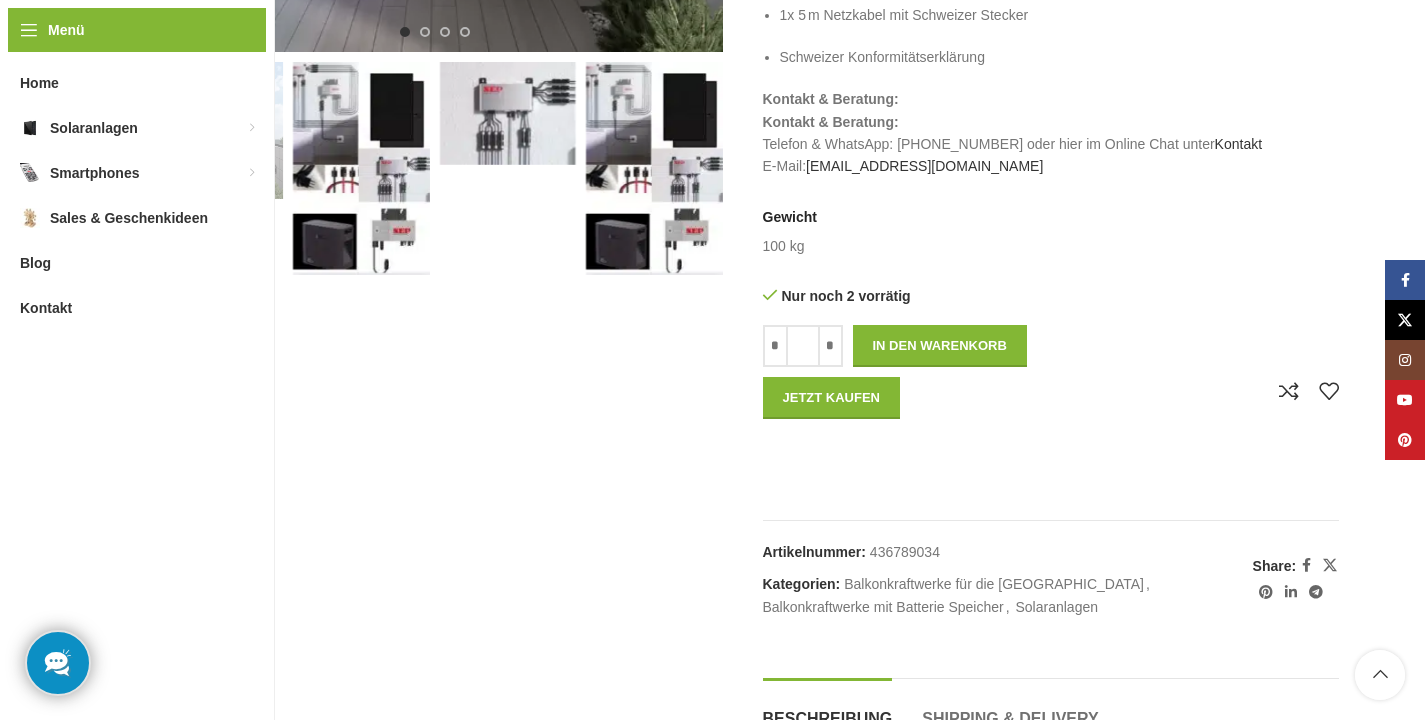 click at bounding box center [361, 168] 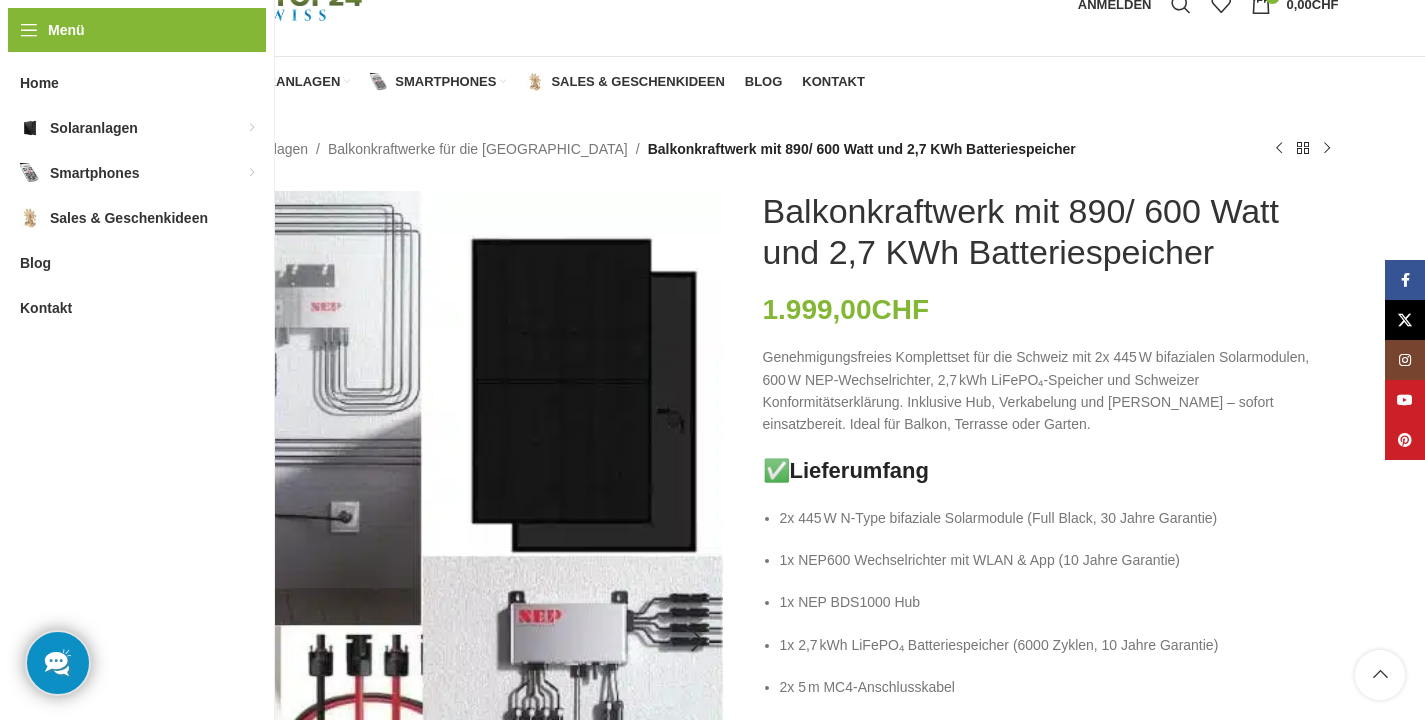 scroll, scrollTop: 0, scrollLeft: 0, axis: both 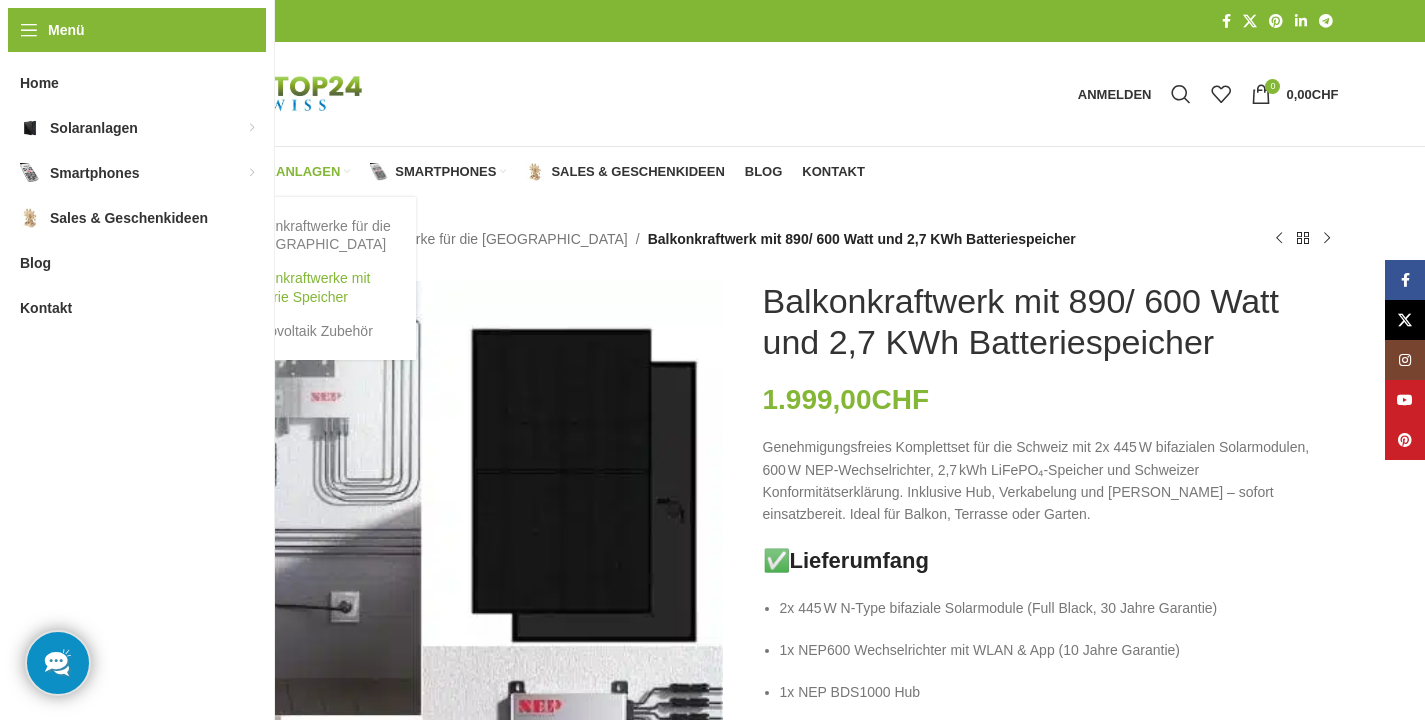 click on "Balkonkraftwerke mit Batterie Speicher" at bounding box center [306, 287] 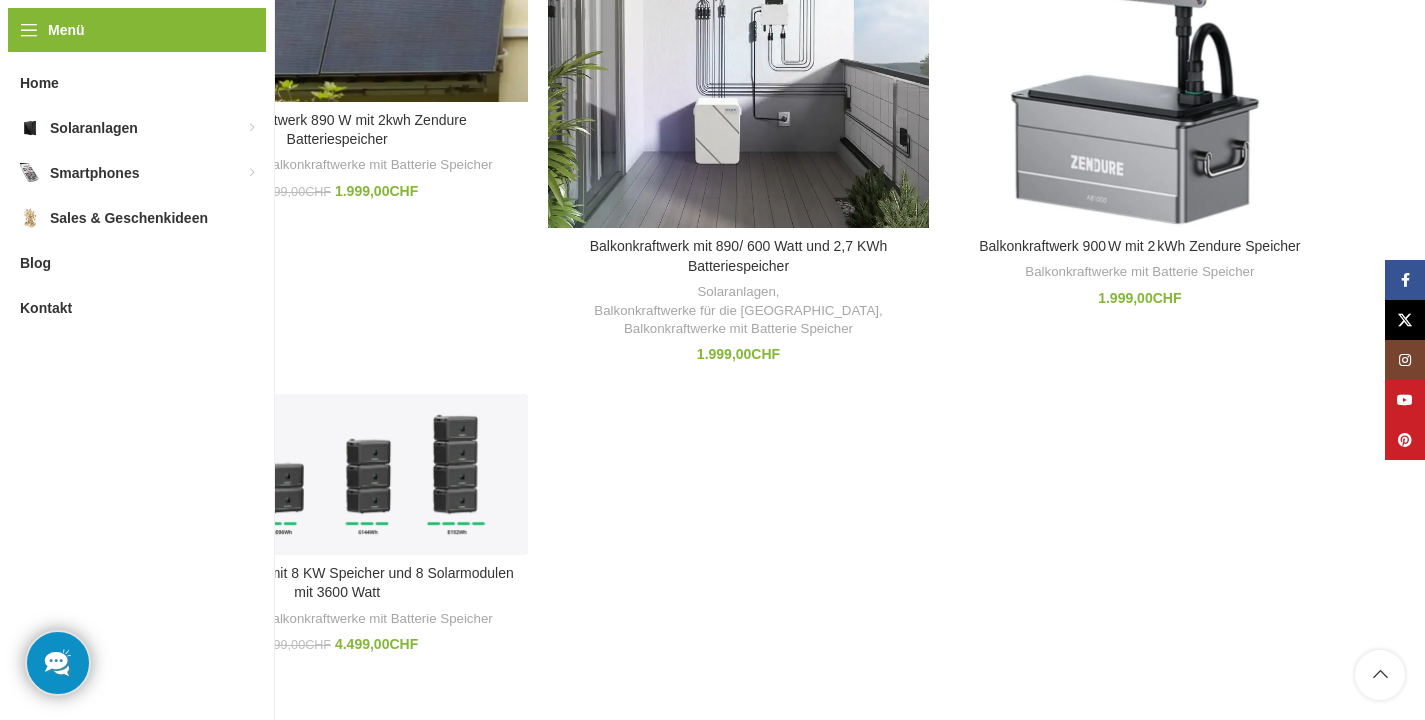 scroll, scrollTop: 445, scrollLeft: 0, axis: vertical 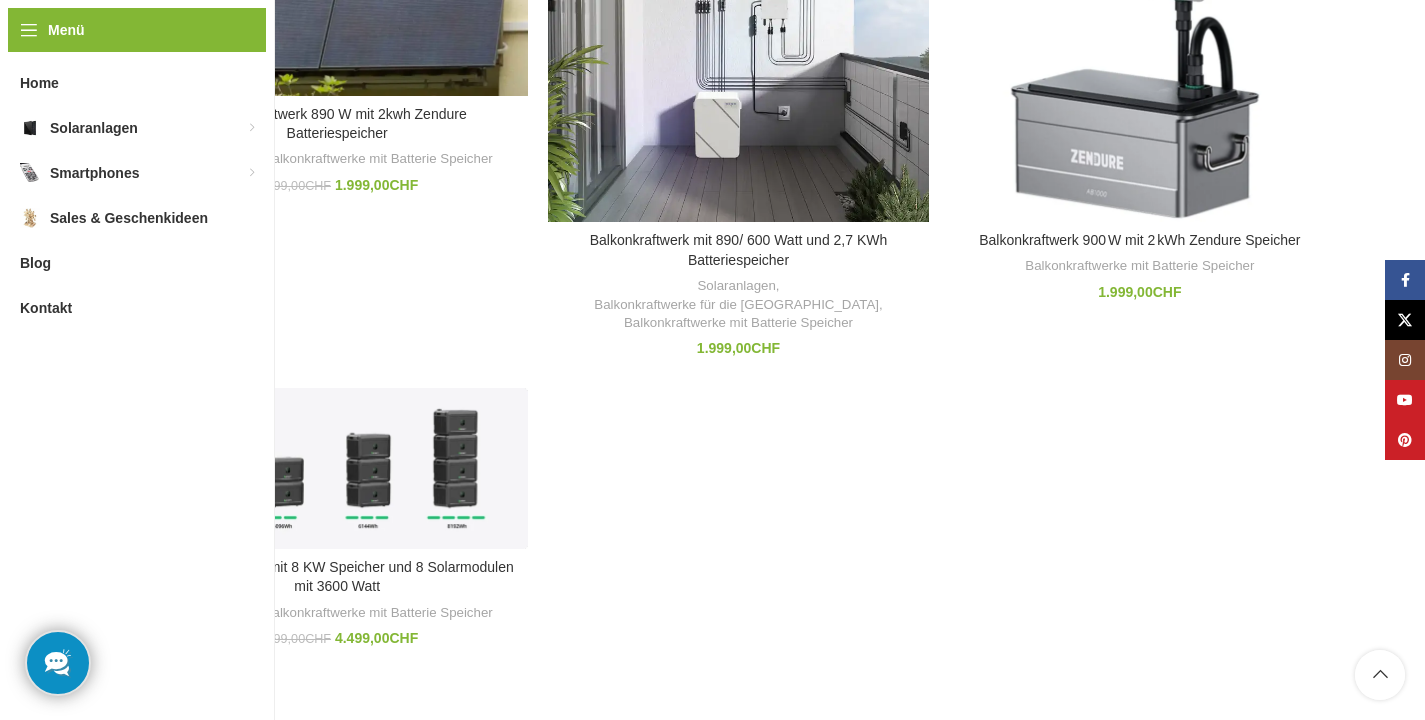 click on "Balkonkraftwerk 900 W mit 1,92 kWh Zendure Speicher – steckerfertig & gesetzeskonform" at bounding box center [1140, 329] 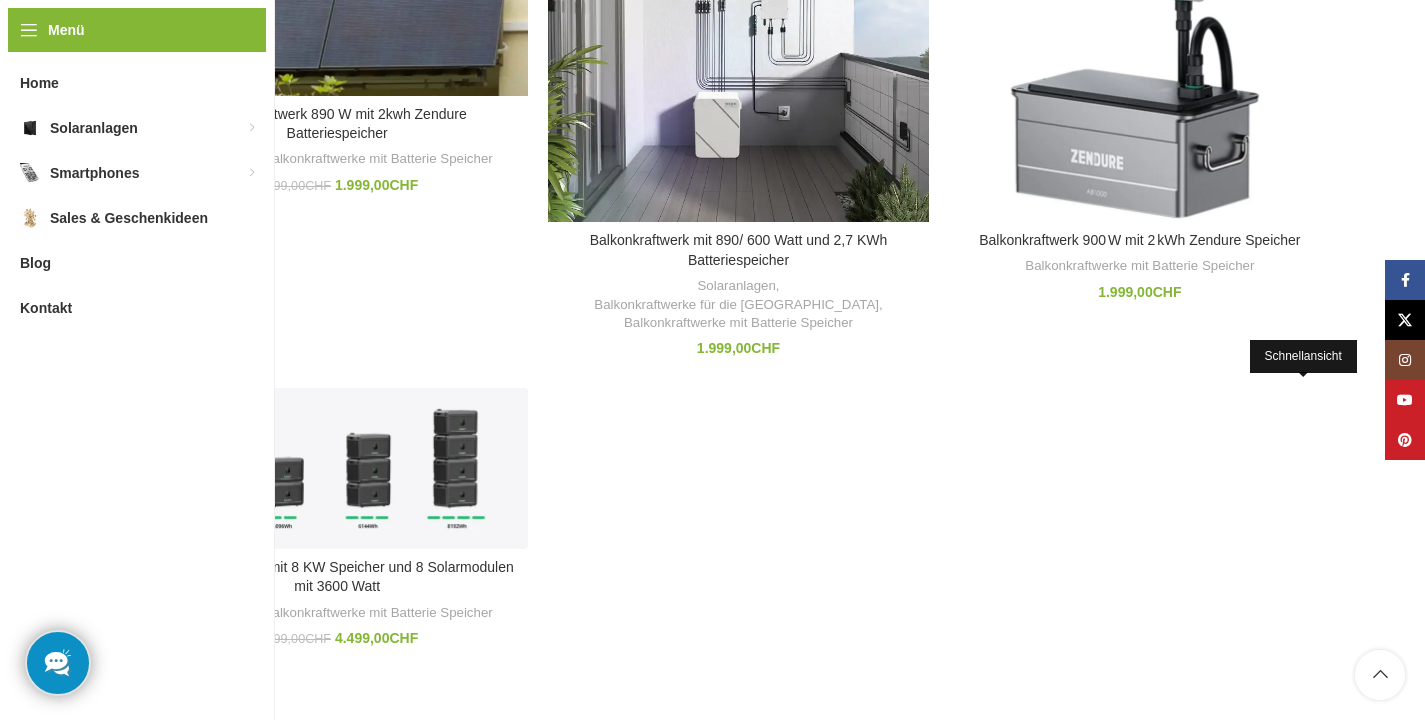 click on "Schnellansicht" at bounding box center [1303, 403] 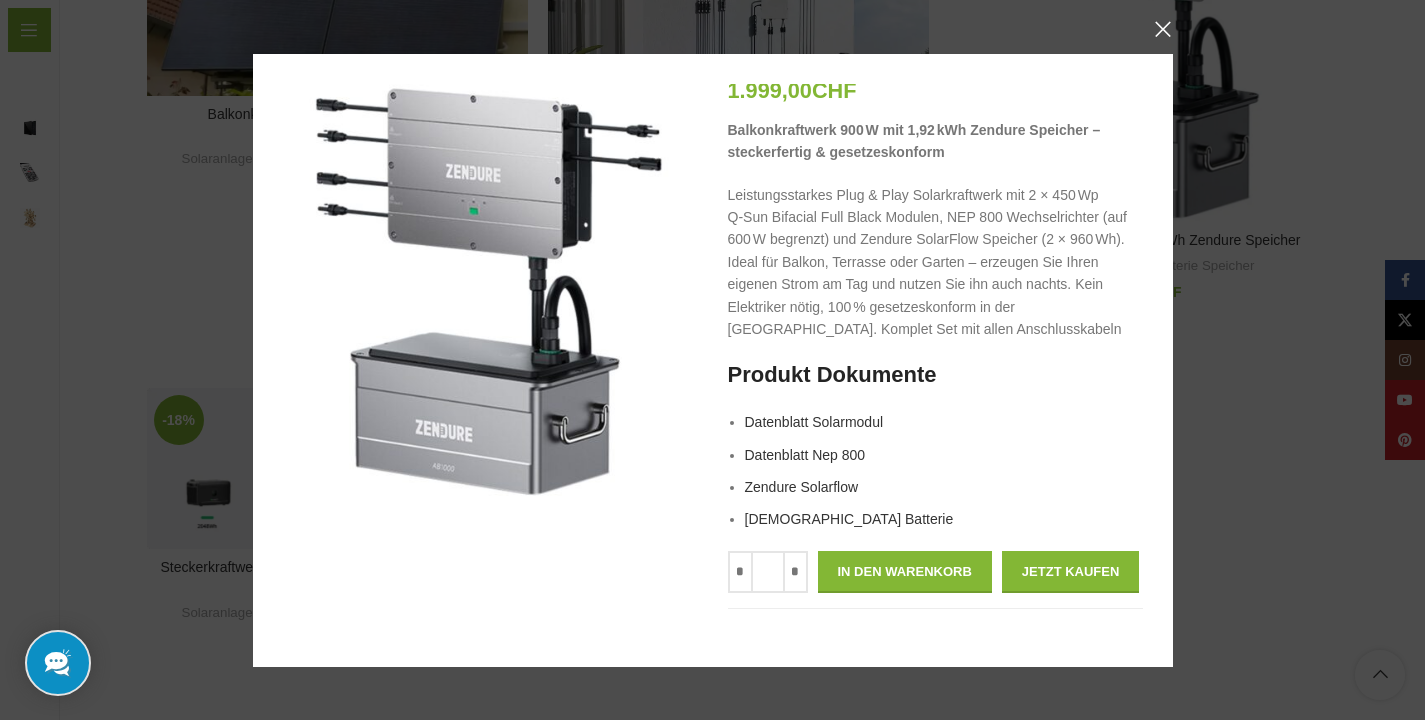 scroll, scrollTop: 0, scrollLeft: 0, axis: both 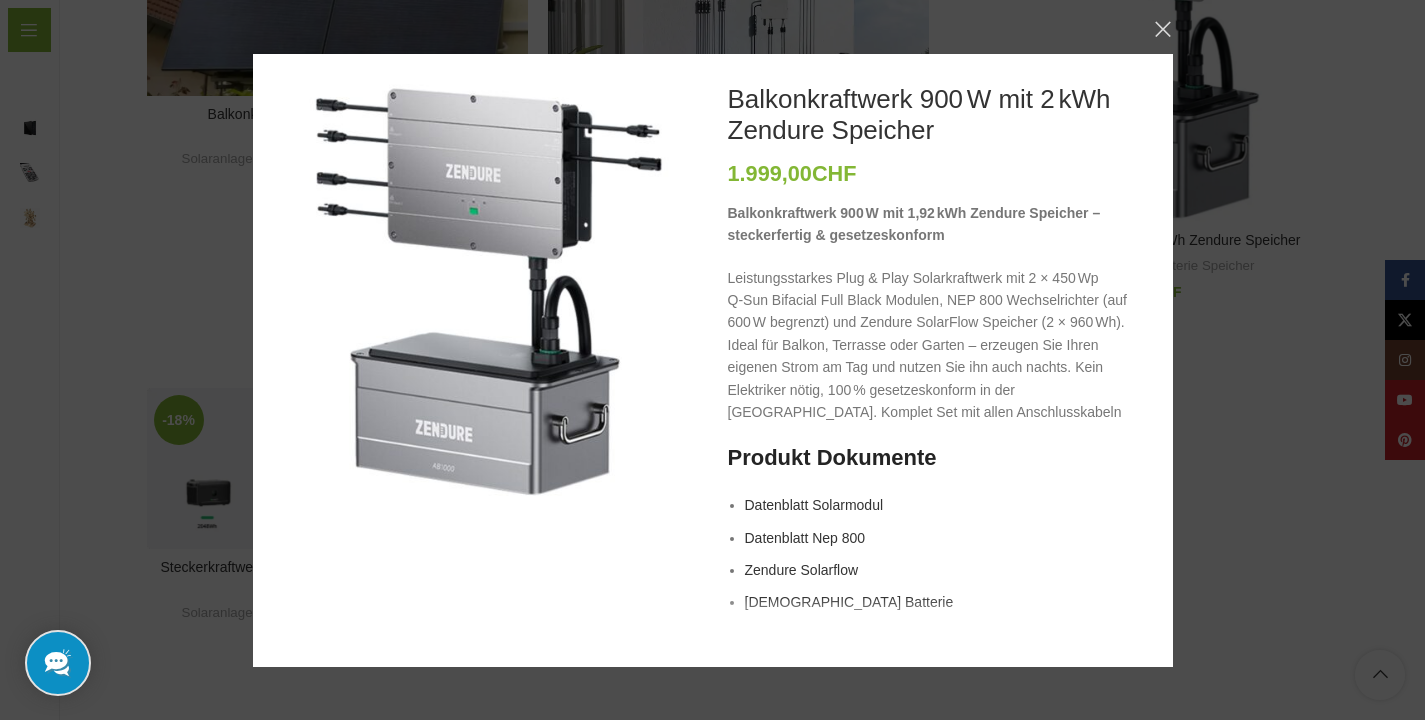click on "×" at bounding box center [1163, 29] 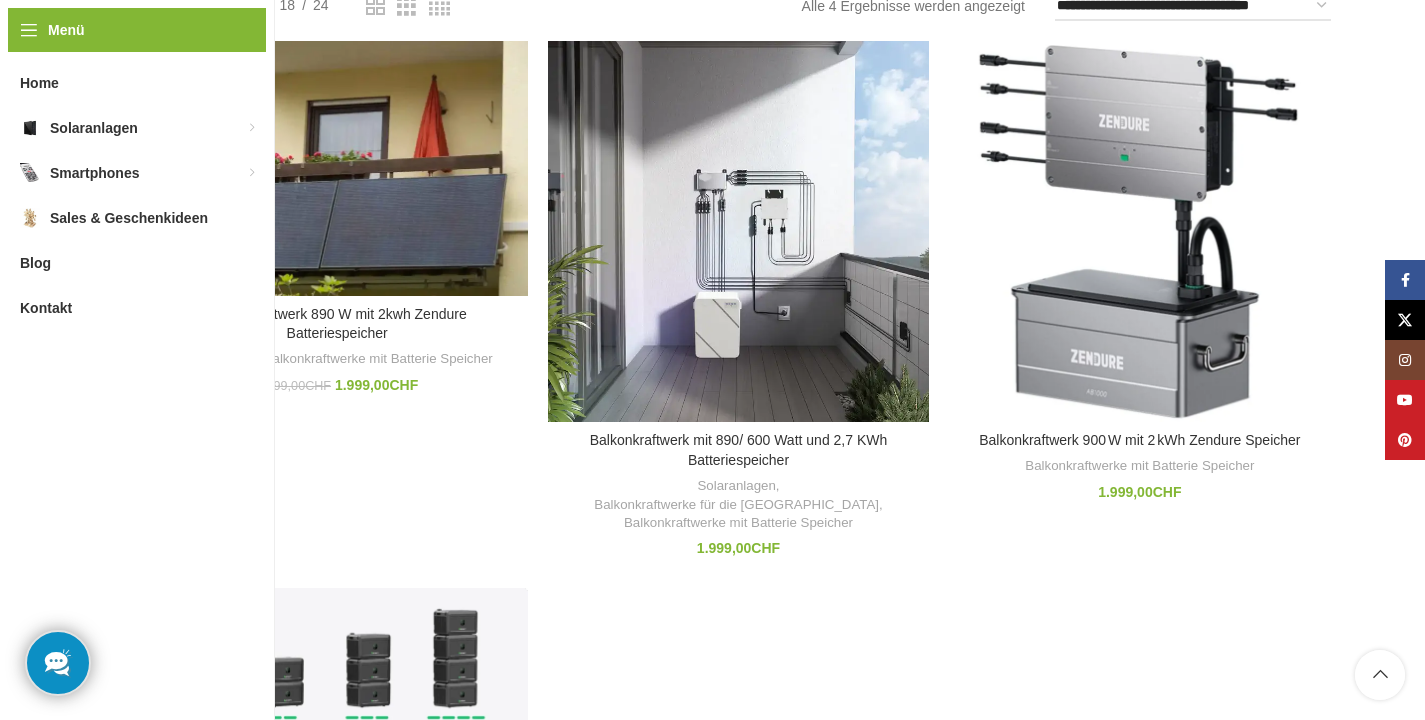 scroll, scrollTop: 248, scrollLeft: 0, axis: vertical 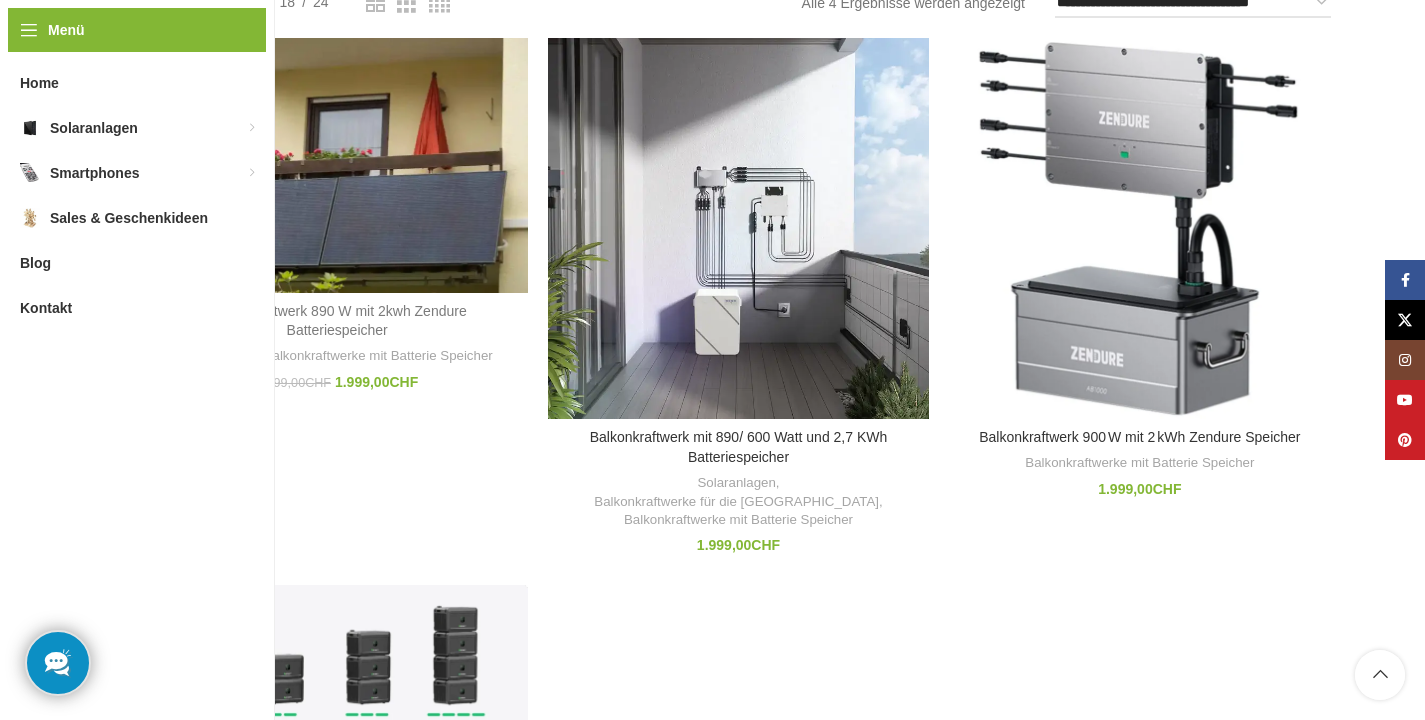 click on "Balkonkraftwerk 890 W mit 2kwh Zendure Batteriespeicher" at bounding box center (337, 321) 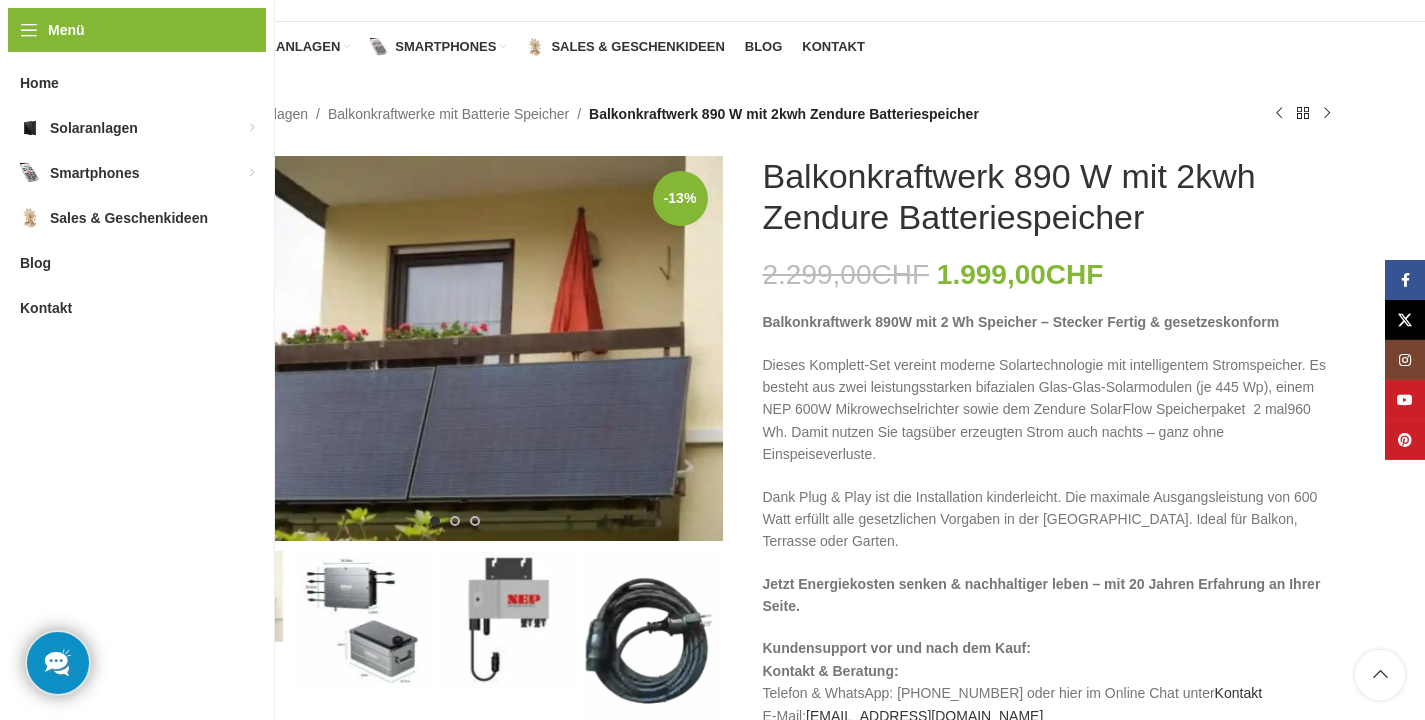 scroll, scrollTop: 126, scrollLeft: 0, axis: vertical 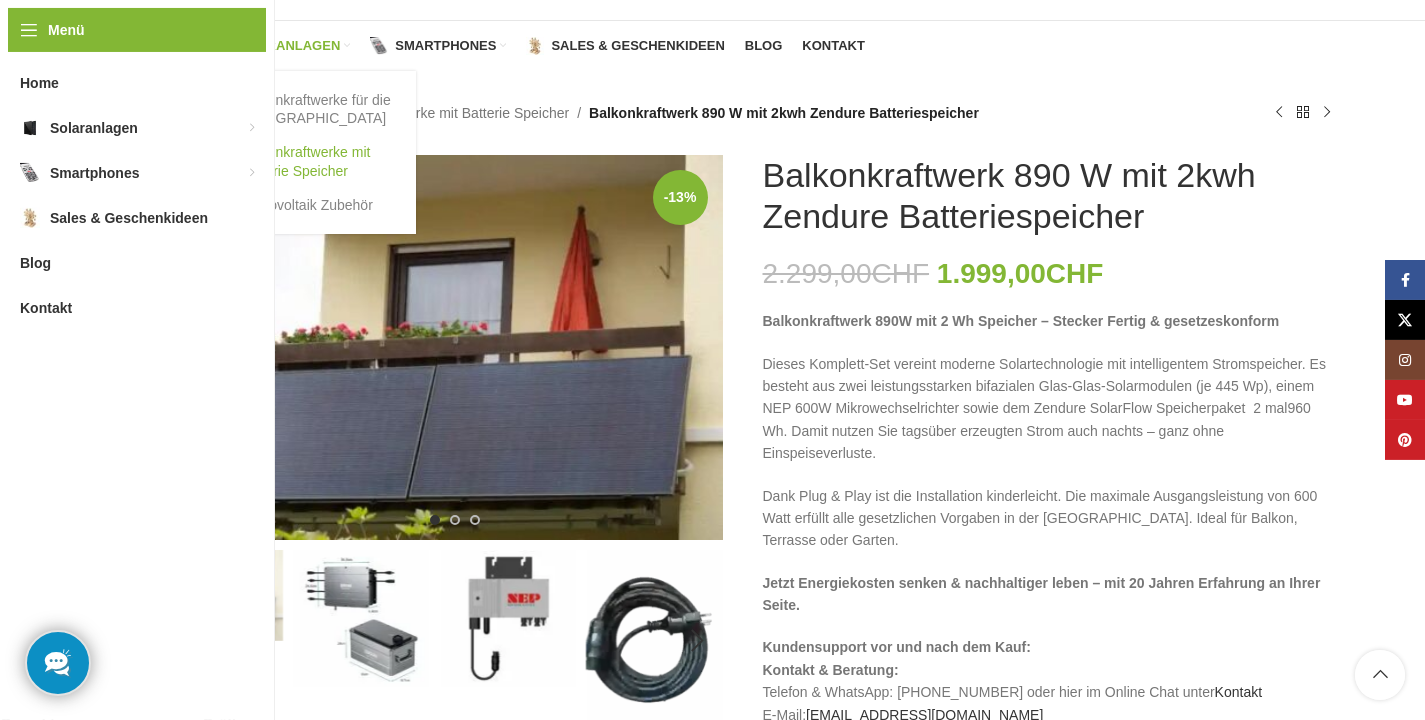 click on "Balkonkraftwerke mit Batterie Speicher" at bounding box center (306, 161) 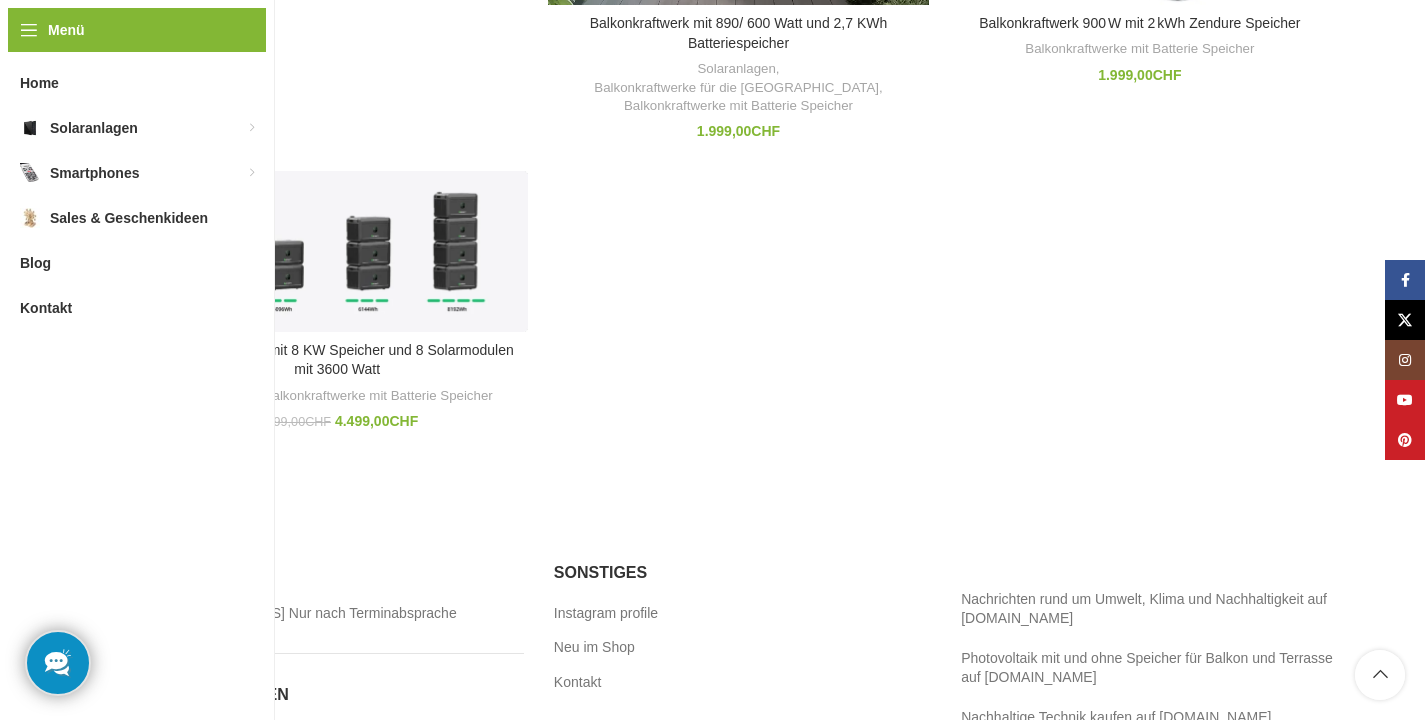 scroll, scrollTop: 663, scrollLeft: 0, axis: vertical 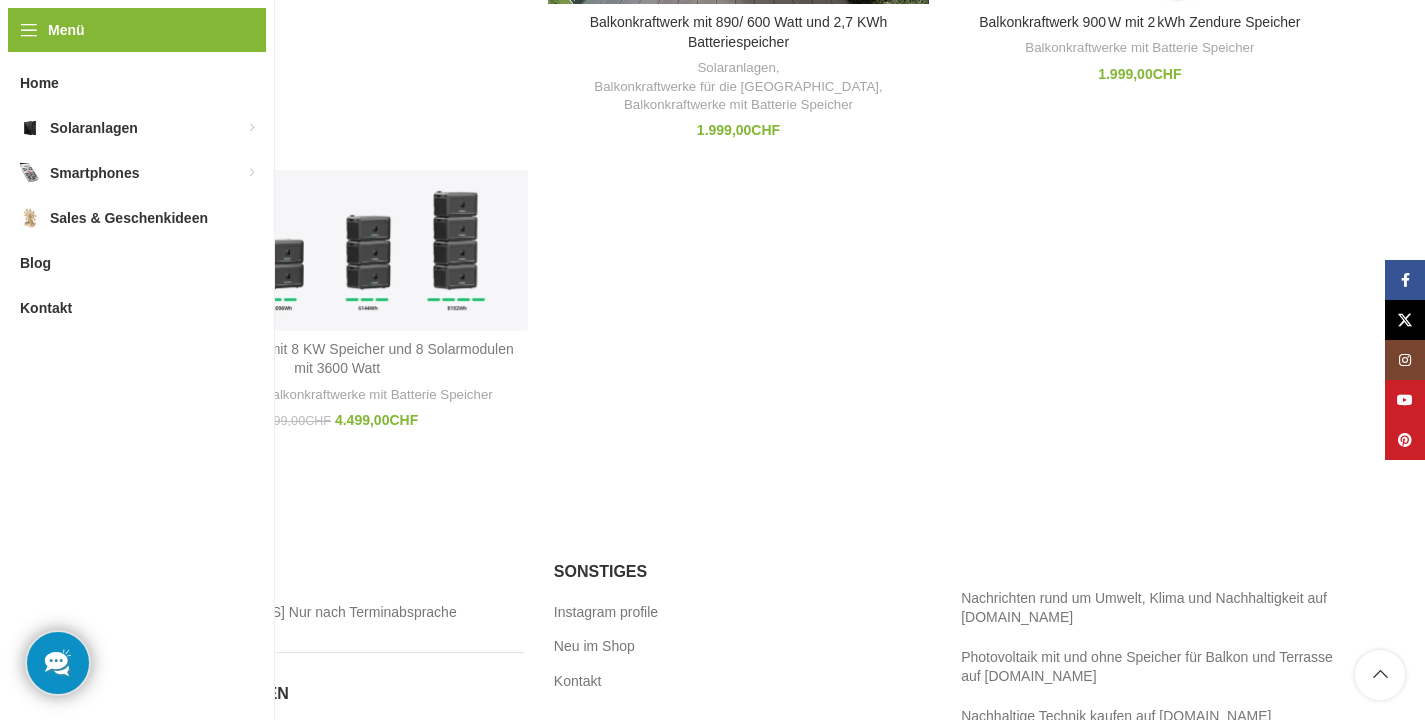 click on "Steckerkraftwerk mit 8 KW Speicher und 8 Solarmodulen mit 3600  Watt" at bounding box center (337, 359) 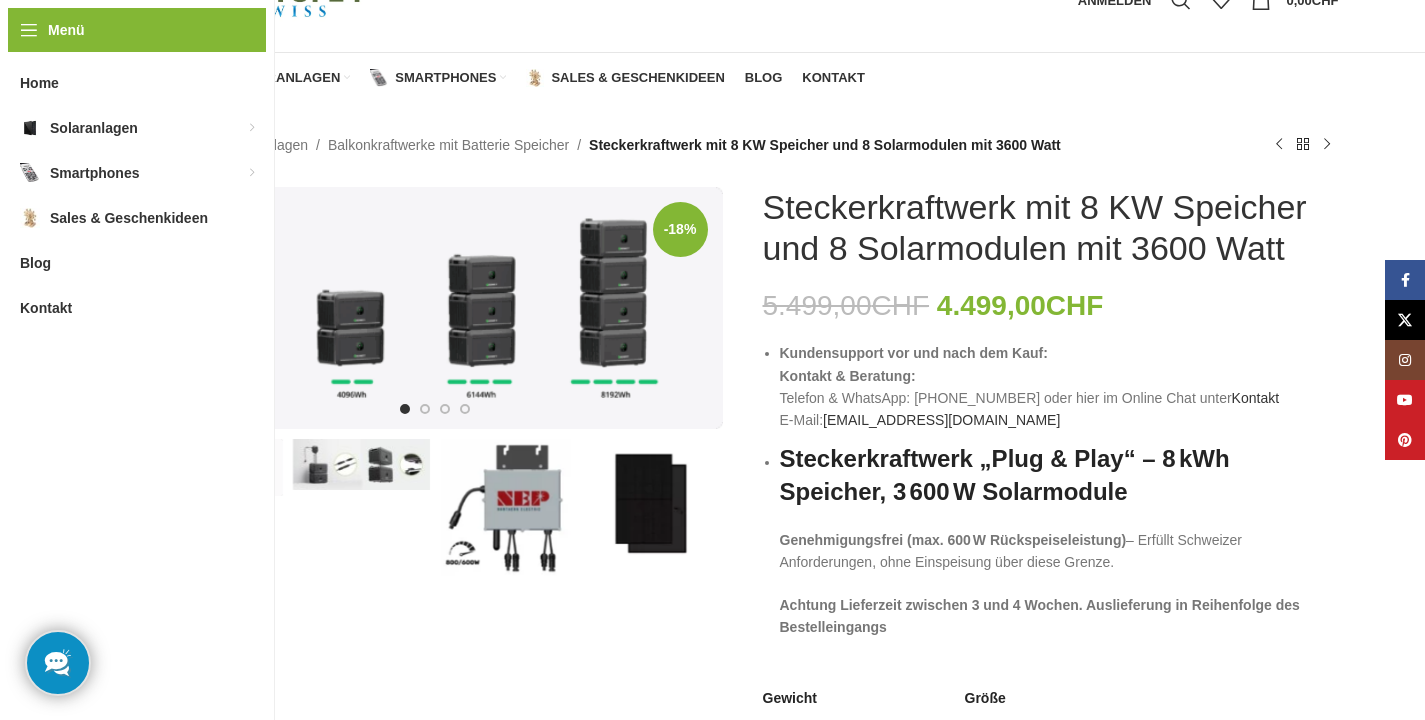 scroll, scrollTop: 0, scrollLeft: 0, axis: both 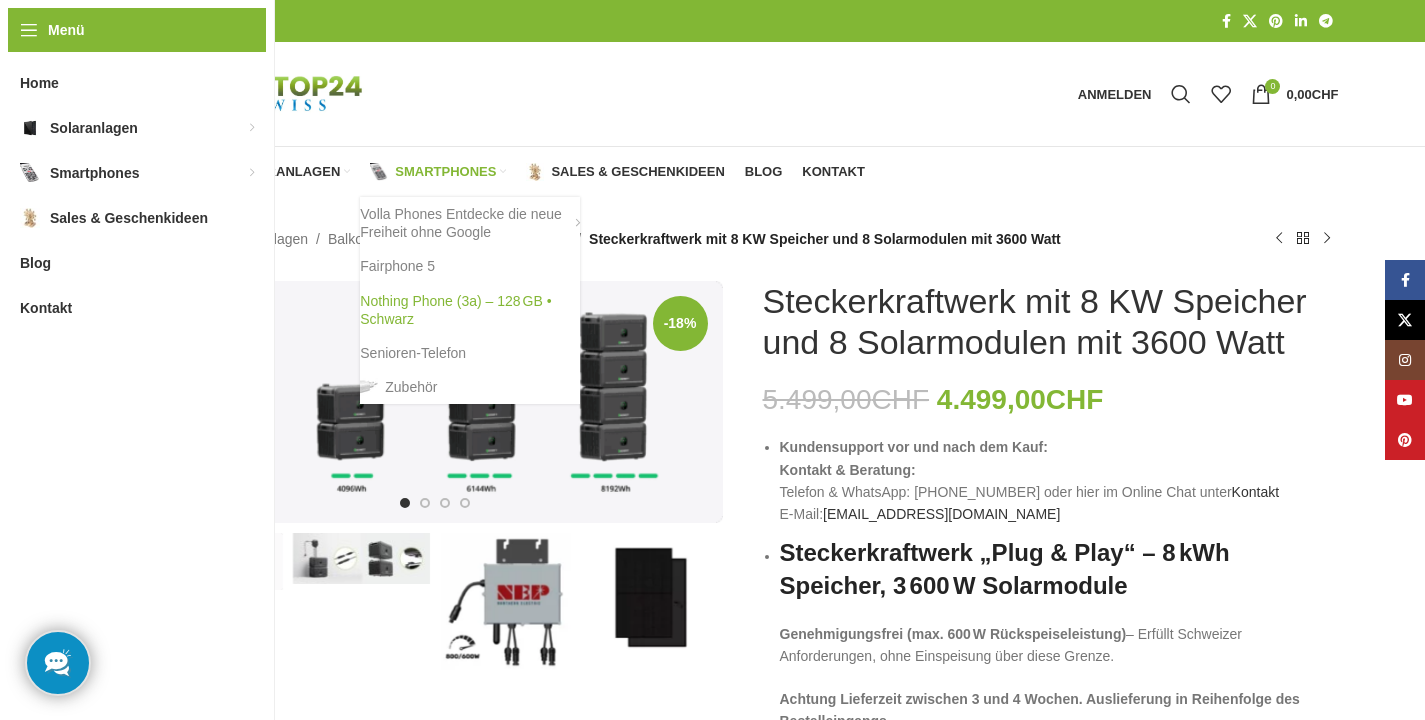 click on "Nothing Phone (3a) – 128 GB • Schwarz" at bounding box center (470, 310) 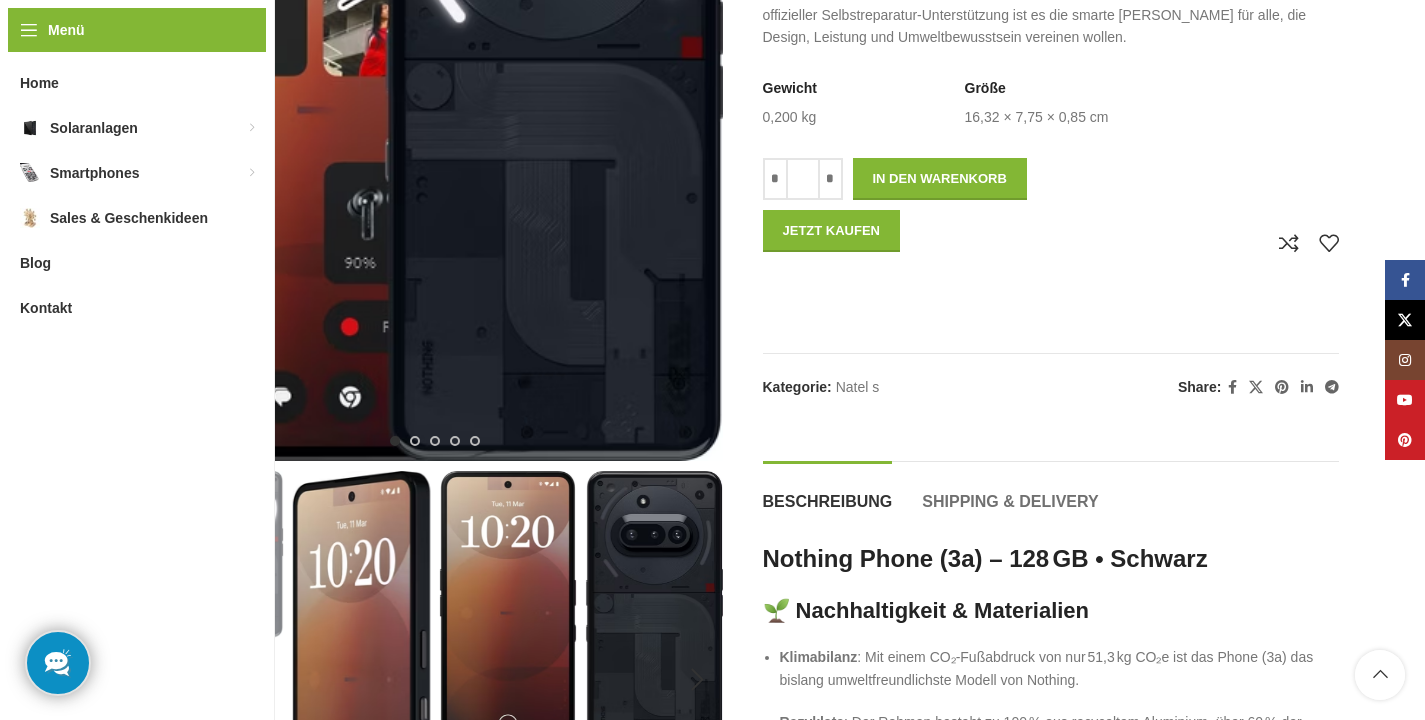 scroll, scrollTop: 0, scrollLeft: 0, axis: both 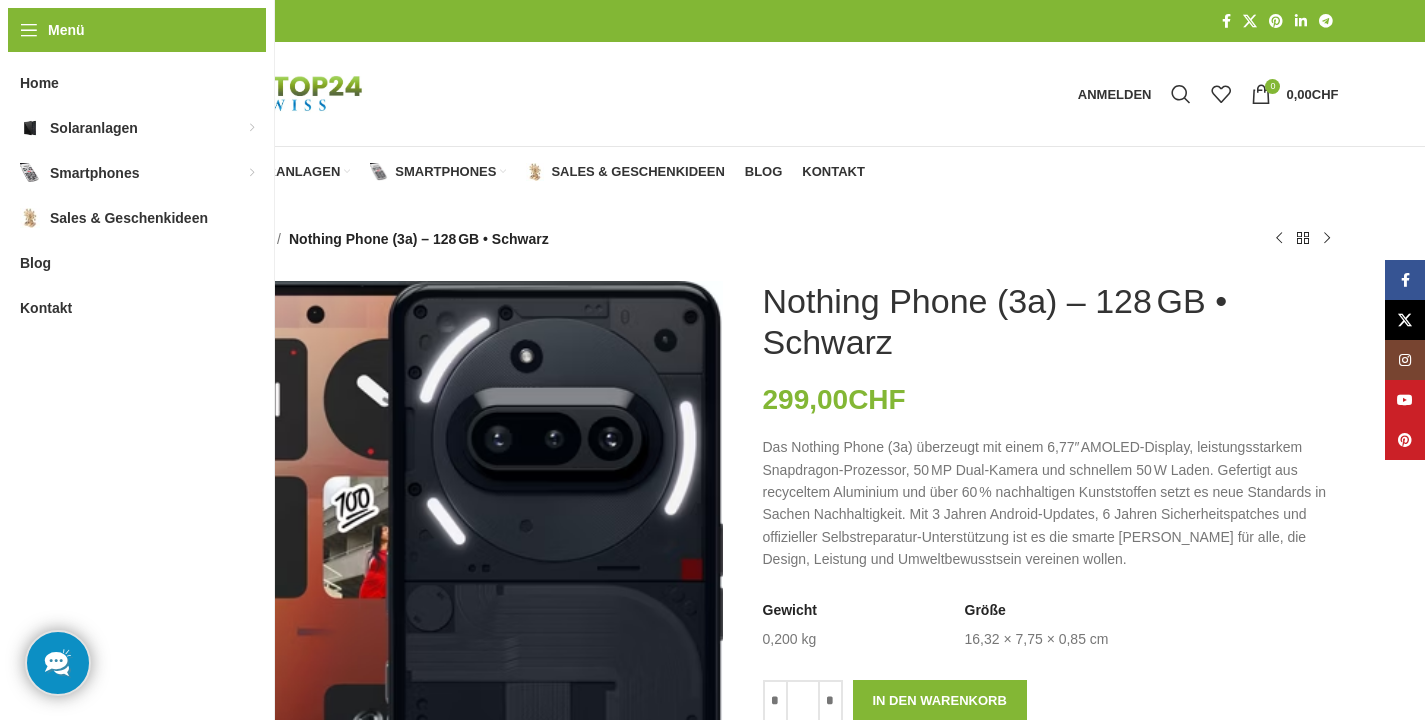 click on "Home" at bounding box center (166, 172) 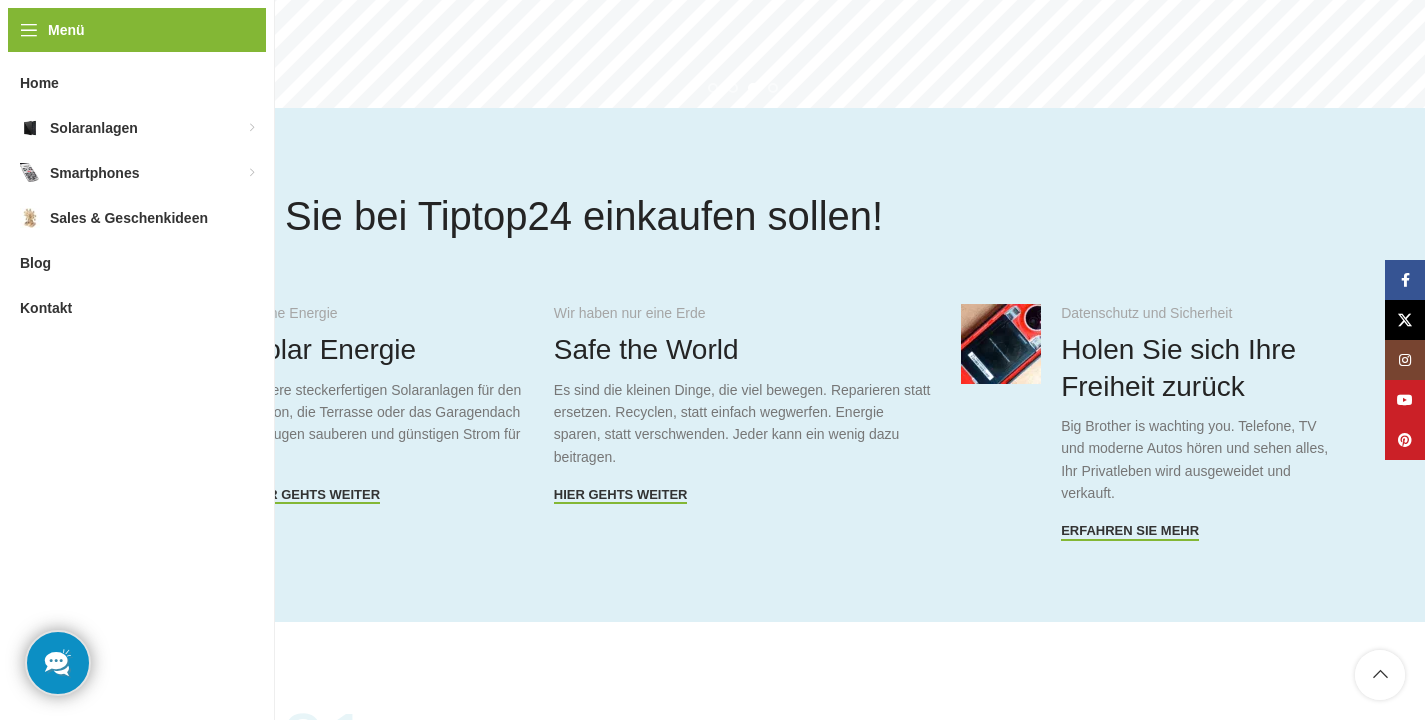 scroll, scrollTop: 868, scrollLeft: 0, axis: vertical 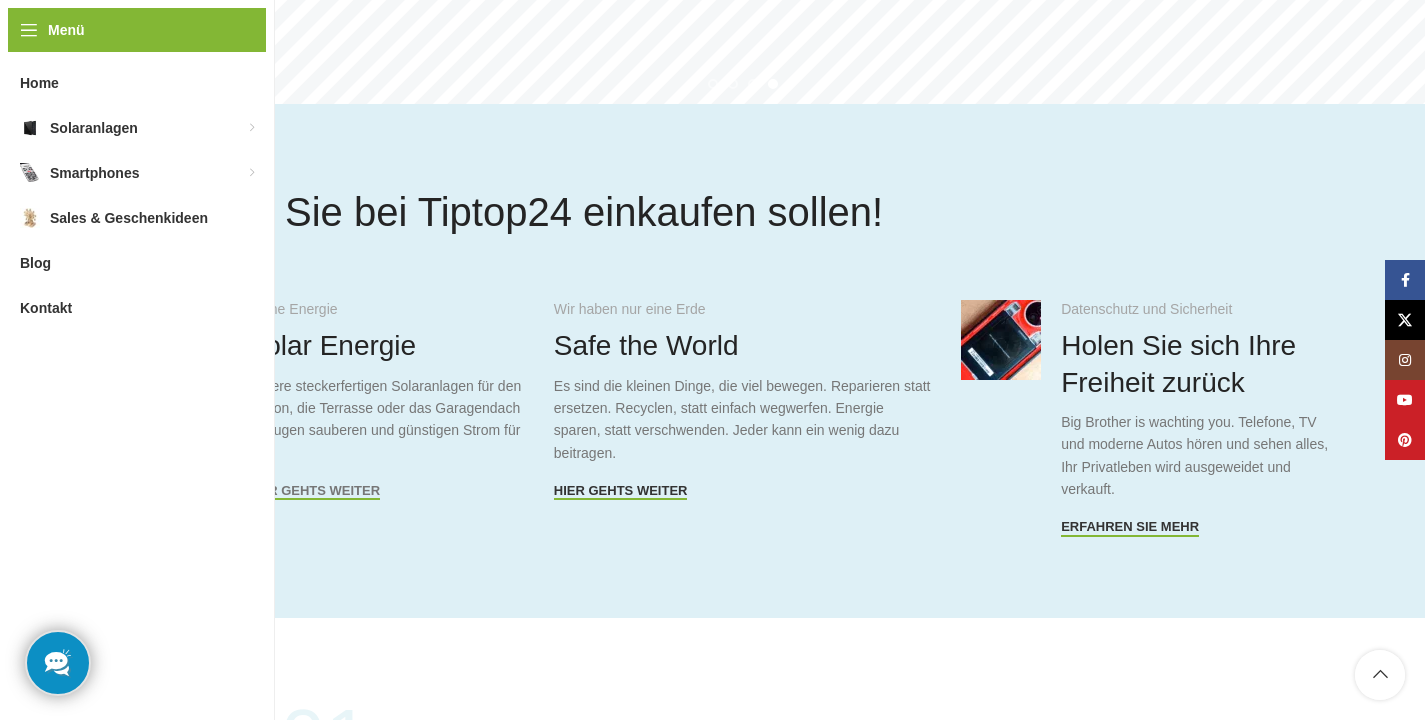 click on "Hier gehts weiter" at bounding box center (314, 491) 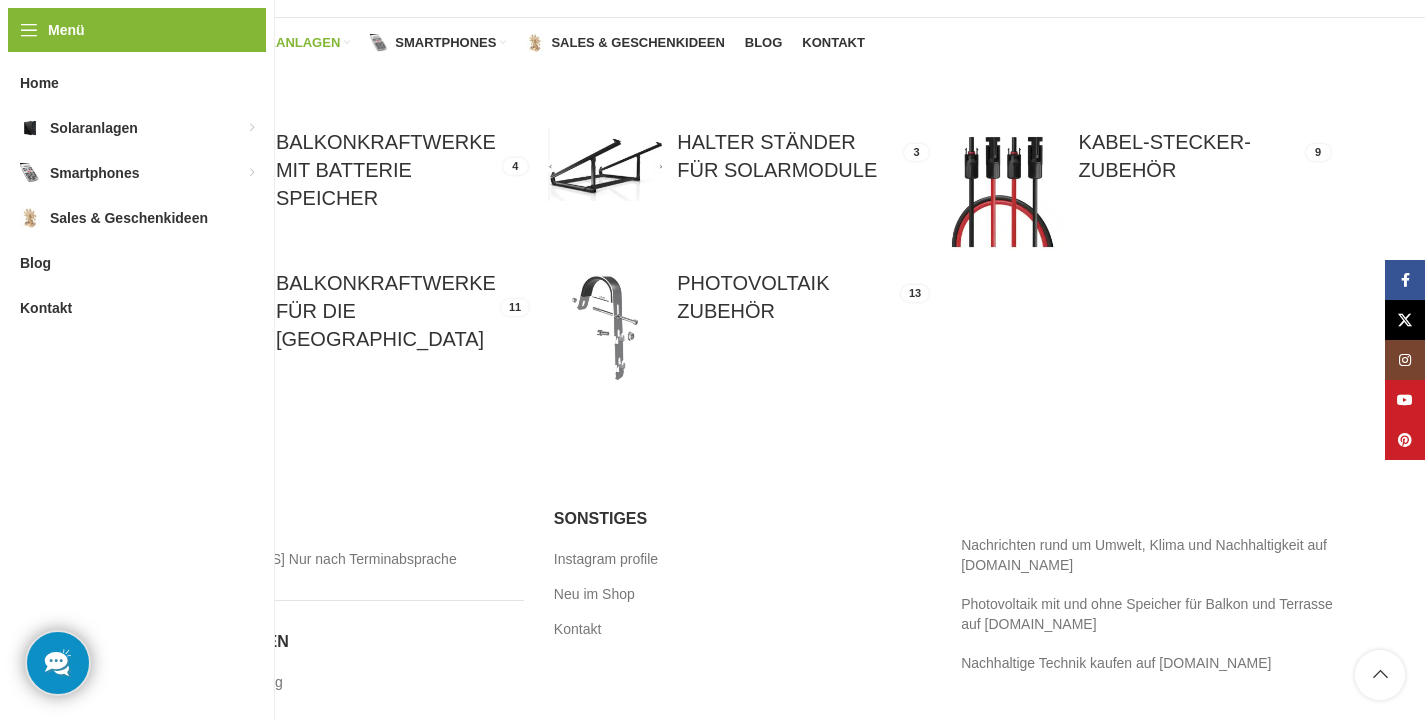 scroll, scrollTop: 0, scrollLeft: 0, axis: both 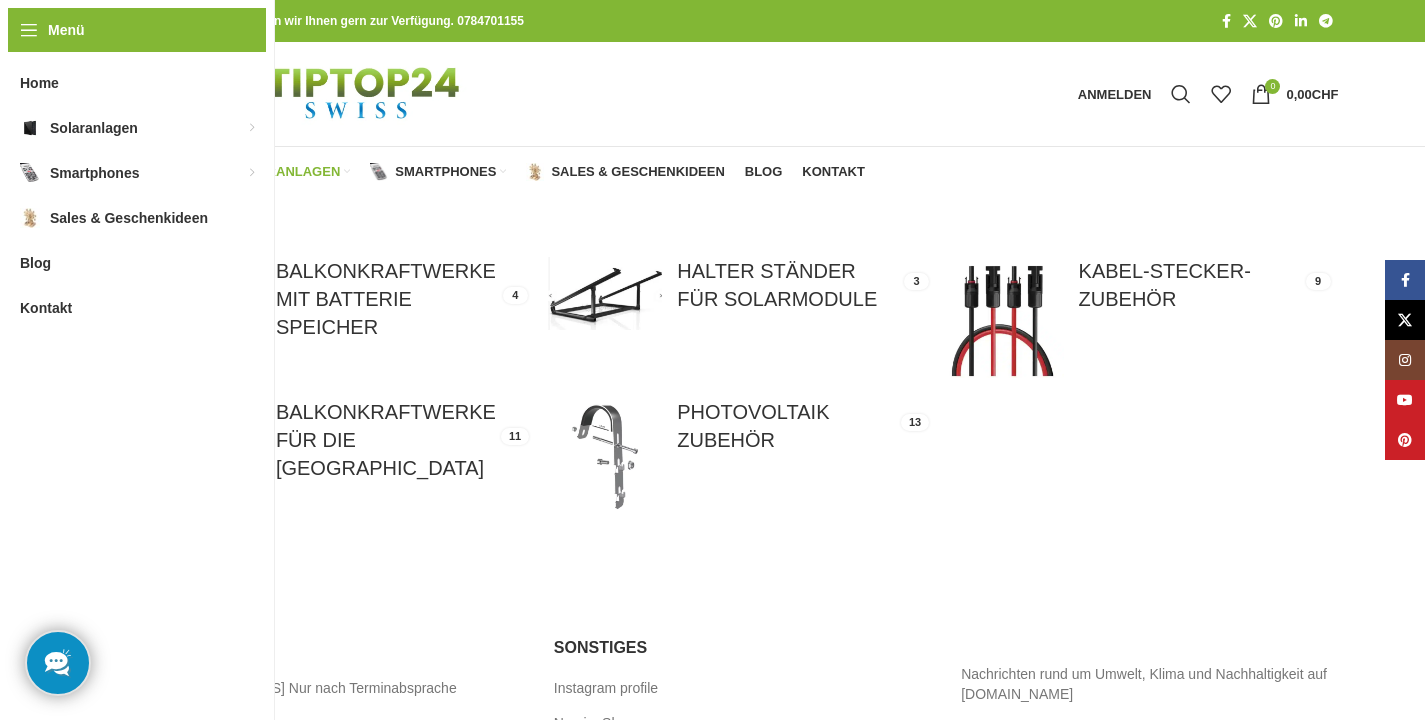 click at bounding box center [328, 94] 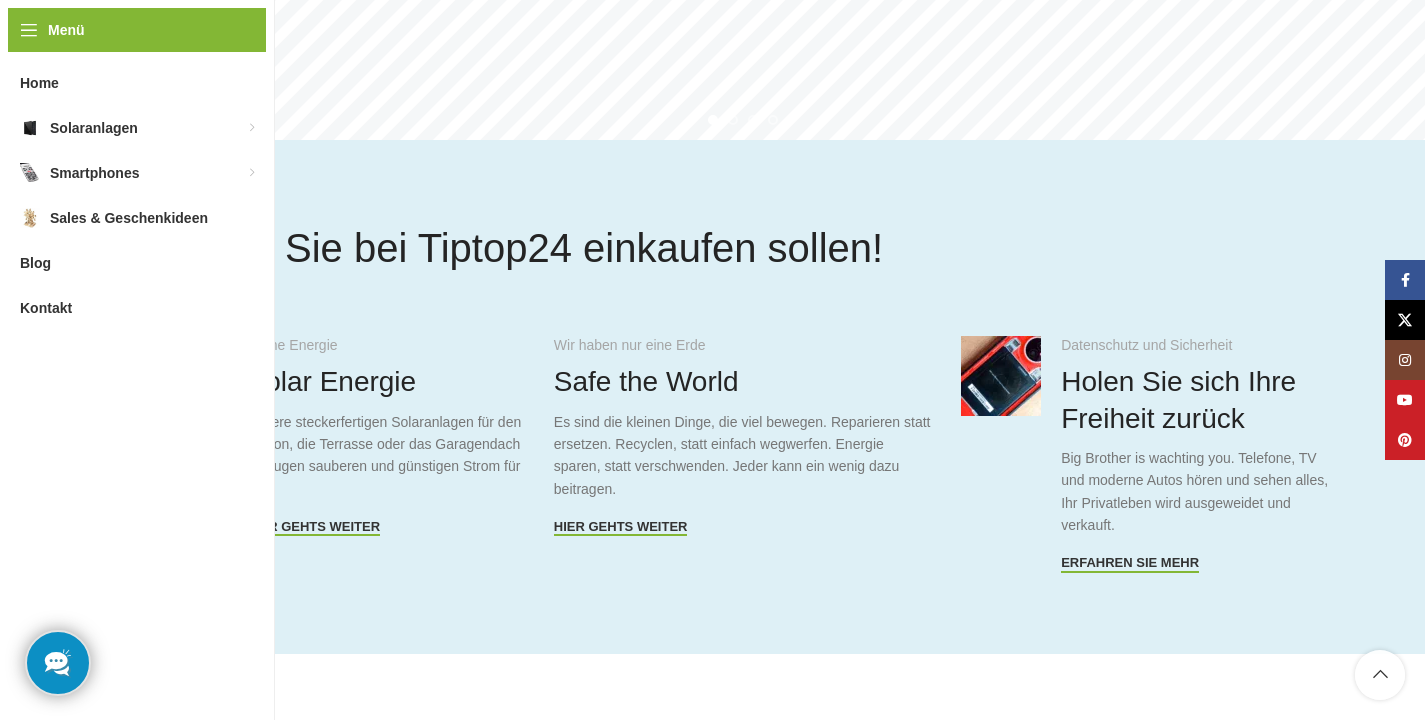 scroll, scrollTop: 834, scrollLeft: 0, axis: vertical 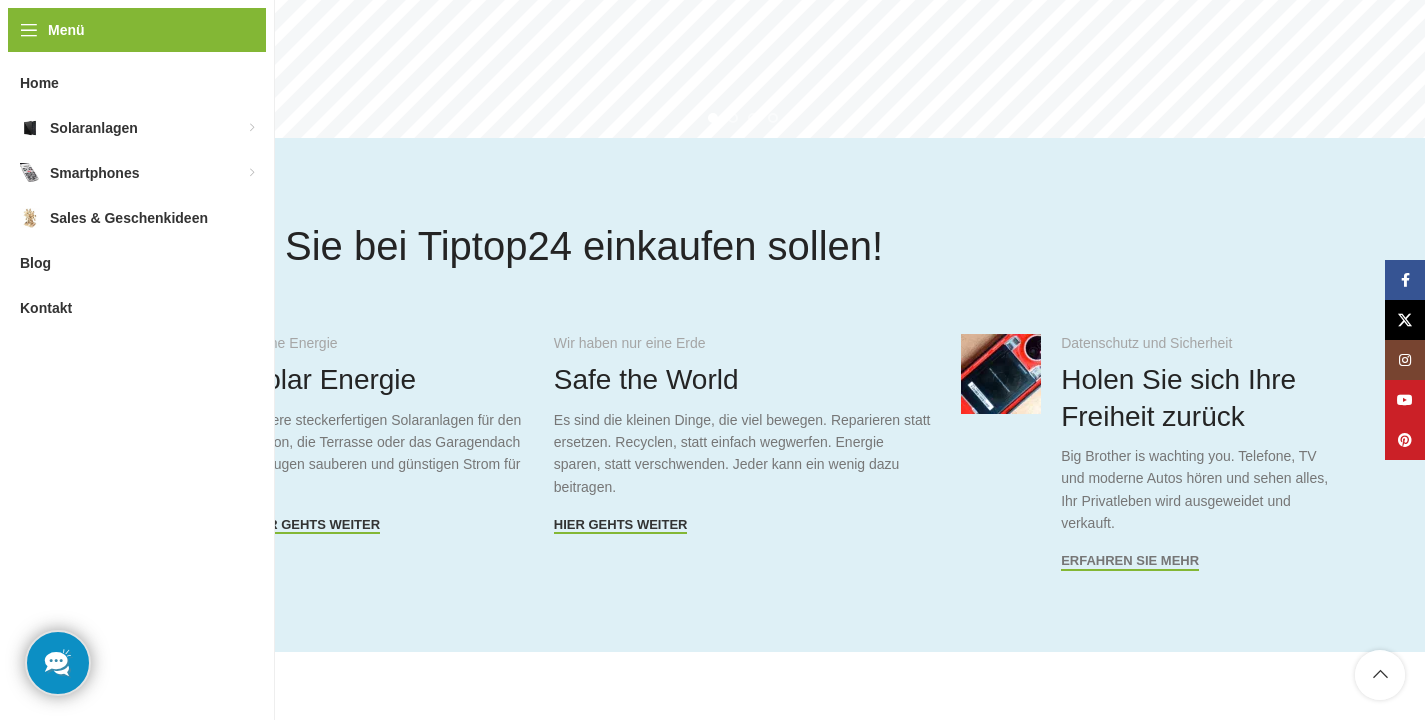 click on "Erfahren Sie mehr" at bounding box center [1130, 561] 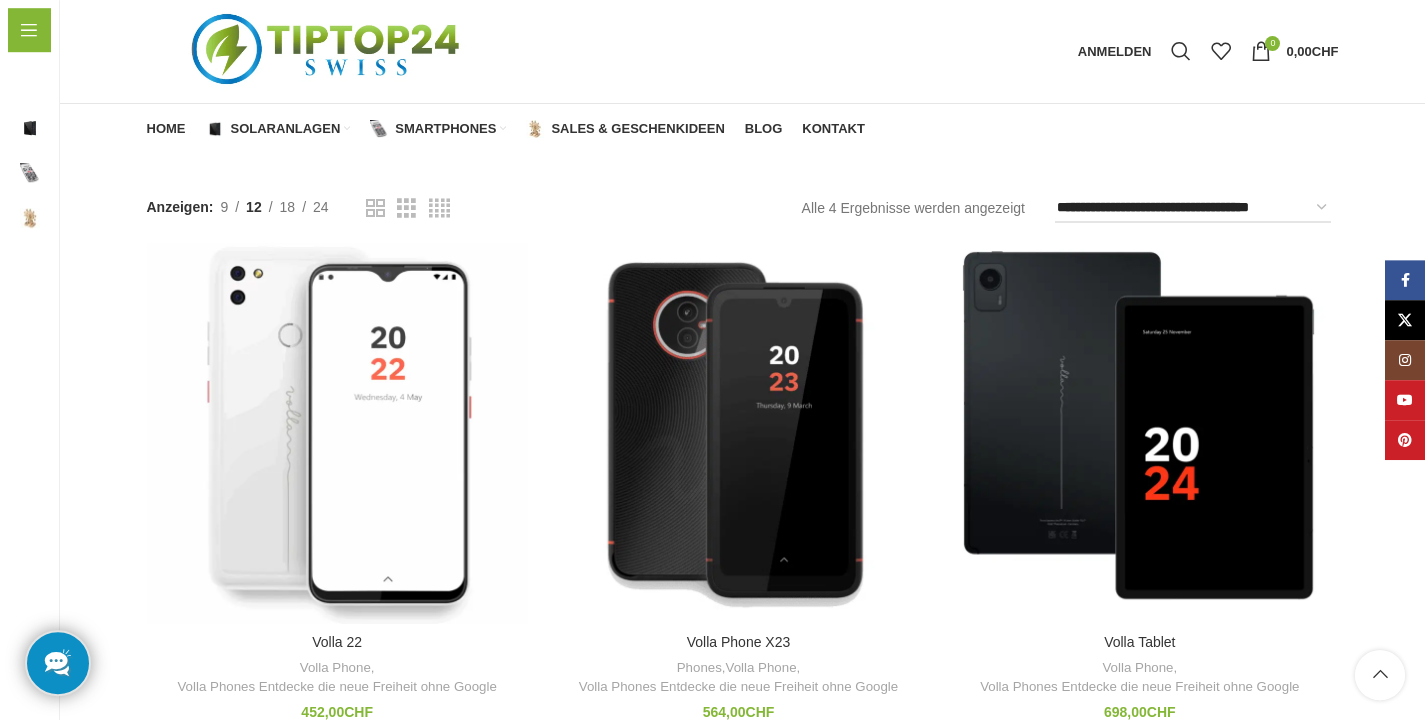 scroll, scrollTop: 0, scrollLeft: 0, axis: both 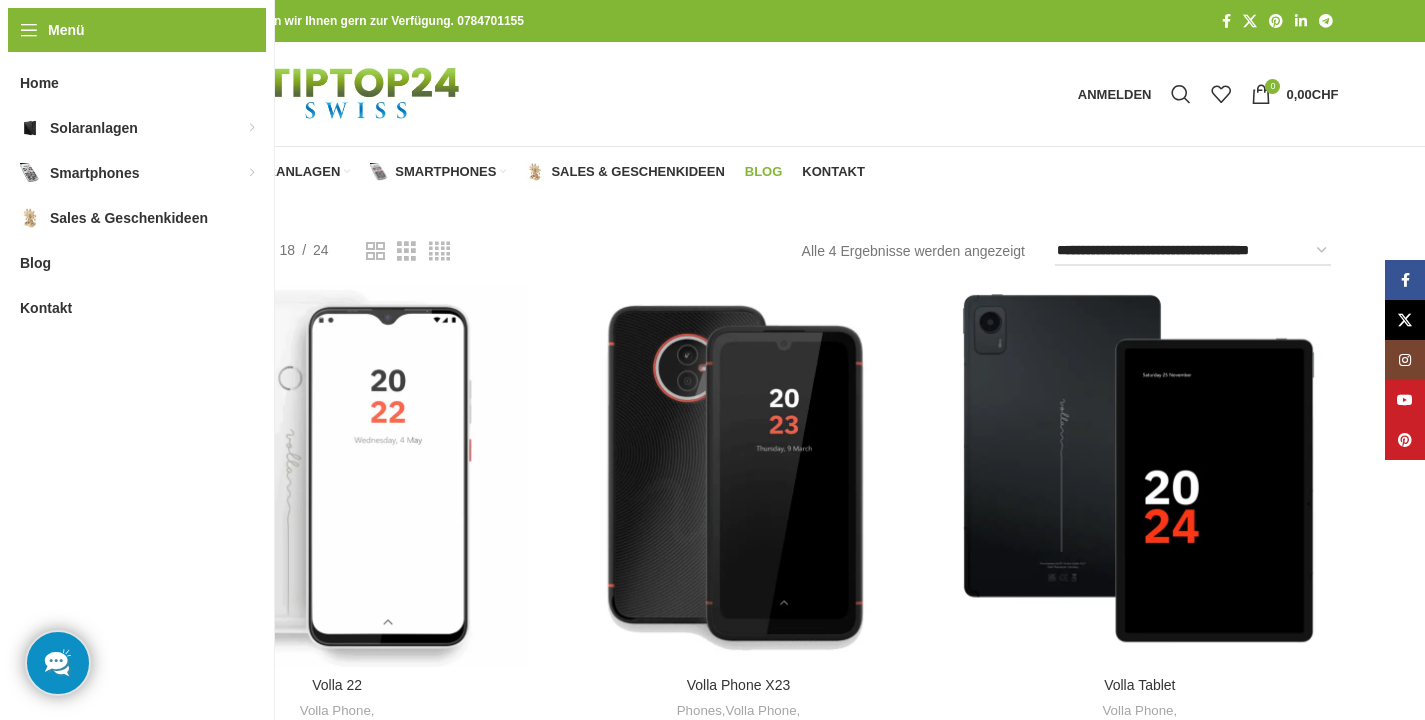 click on "Blog" at bounding box center [764, 172] 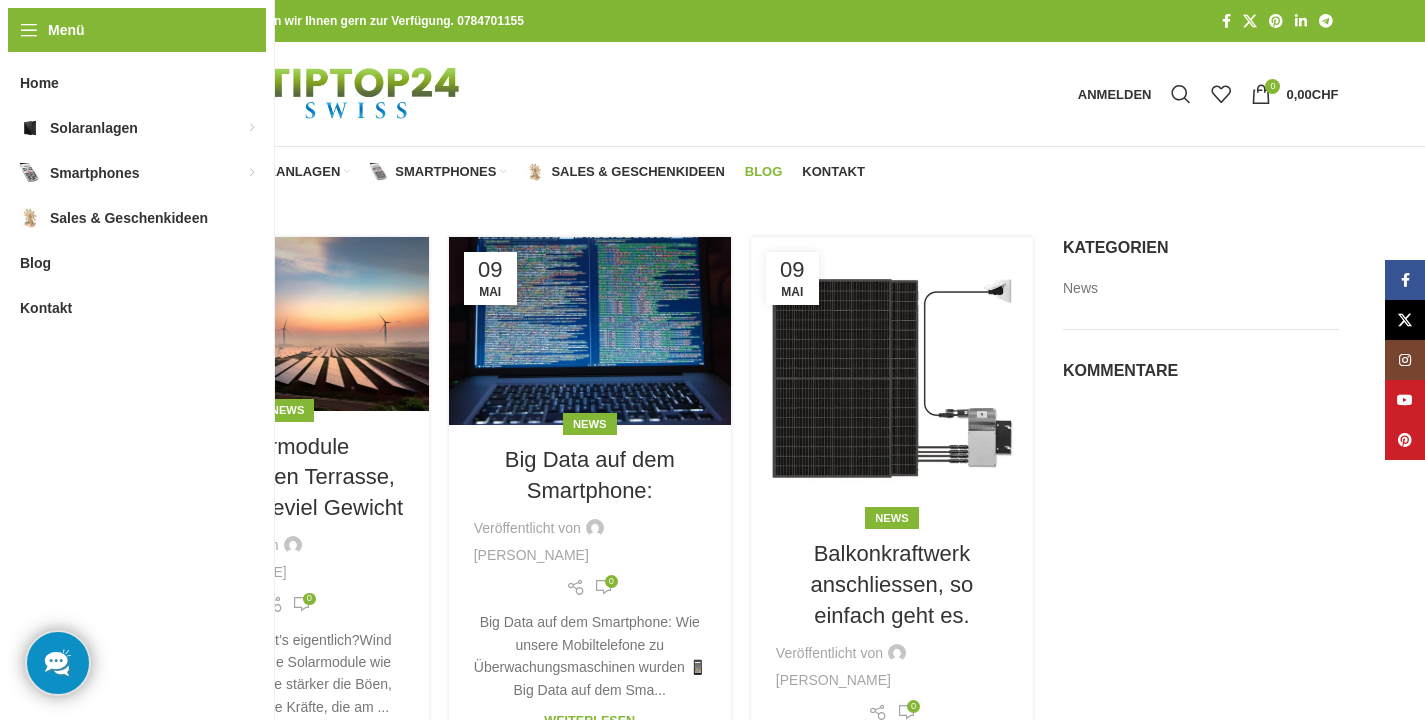 scroll, scrollTop: 0, scrollLeft: 0, axis: both 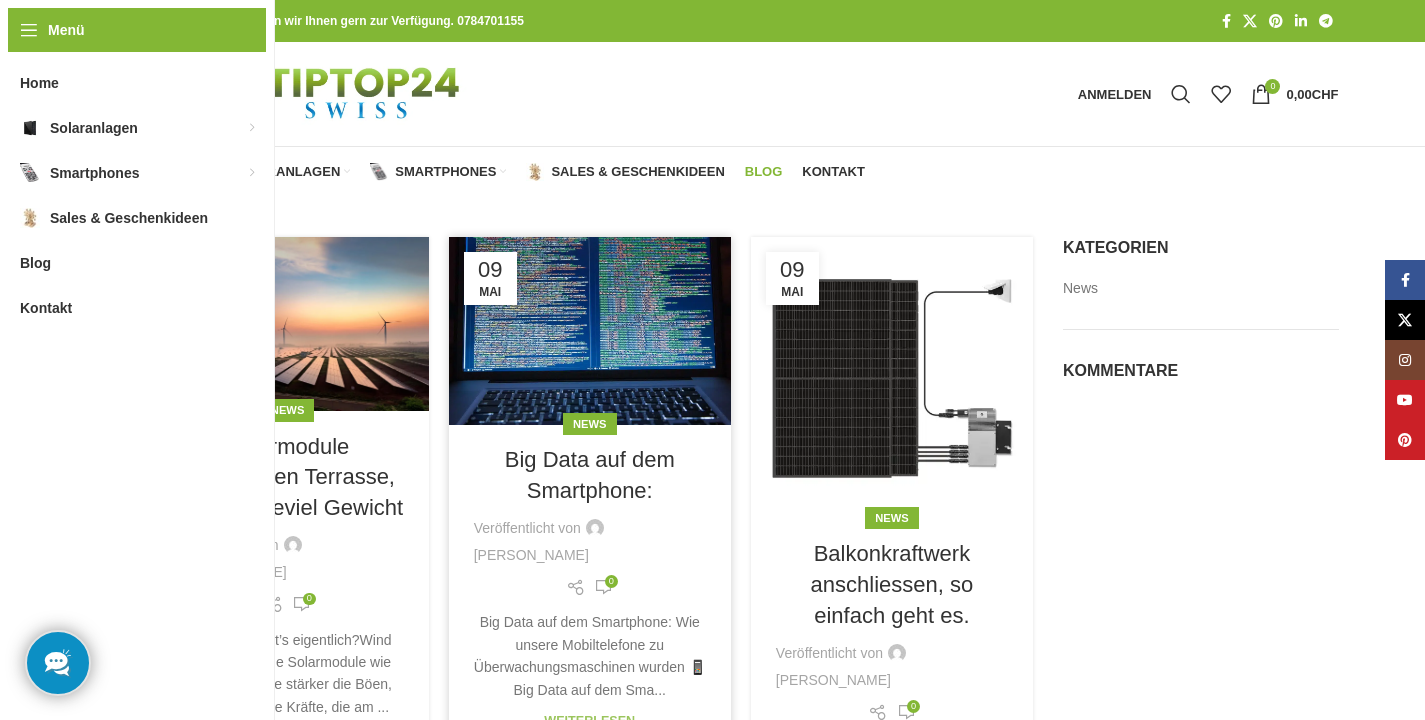 click on "Weiterlesen" at bounding box center [589, 721] 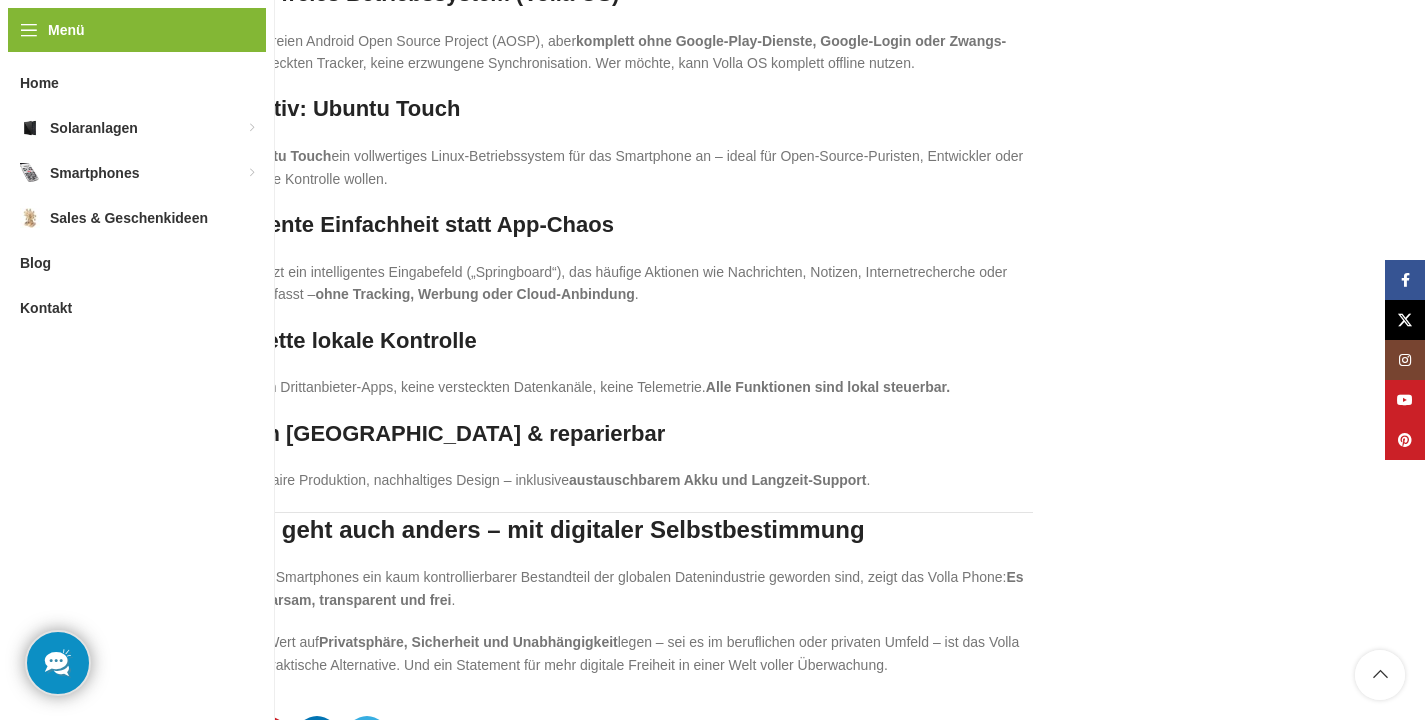 scroll, scrollTop: 2302, scrollLeft: 0, axis: vertical 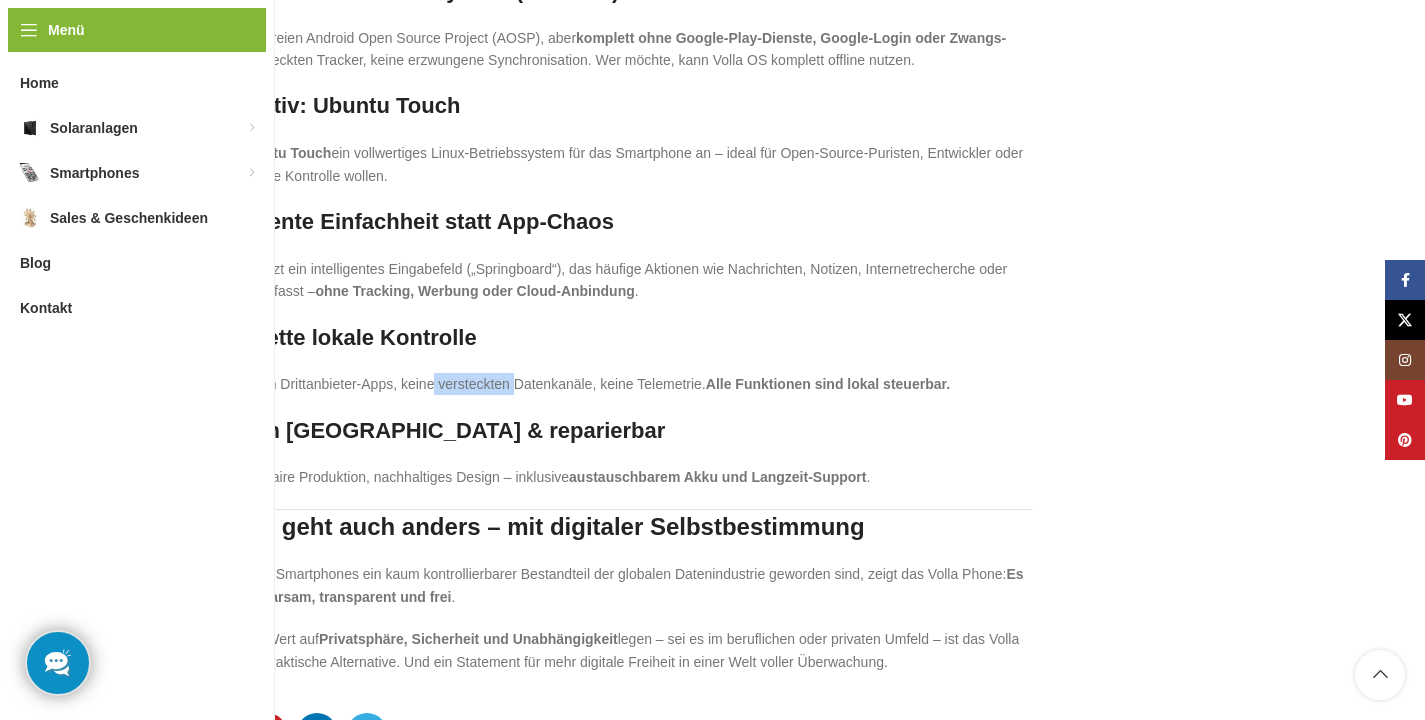 drag, startPoint x: 434, startPoint y: 388, endPoint x: 517, endPoint y: 378, distance: 83.60024 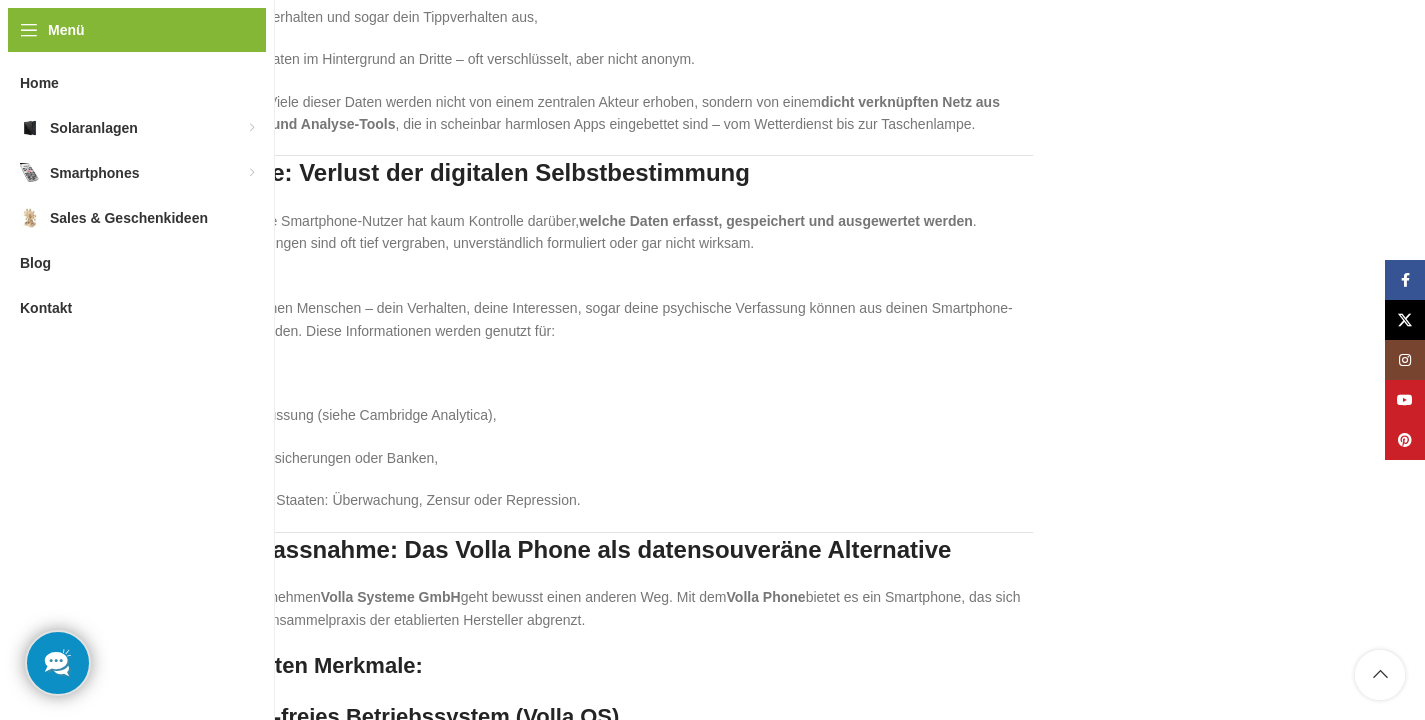 scroll, scrollTop: 1526, scrollLeft: 0, axis: vertical 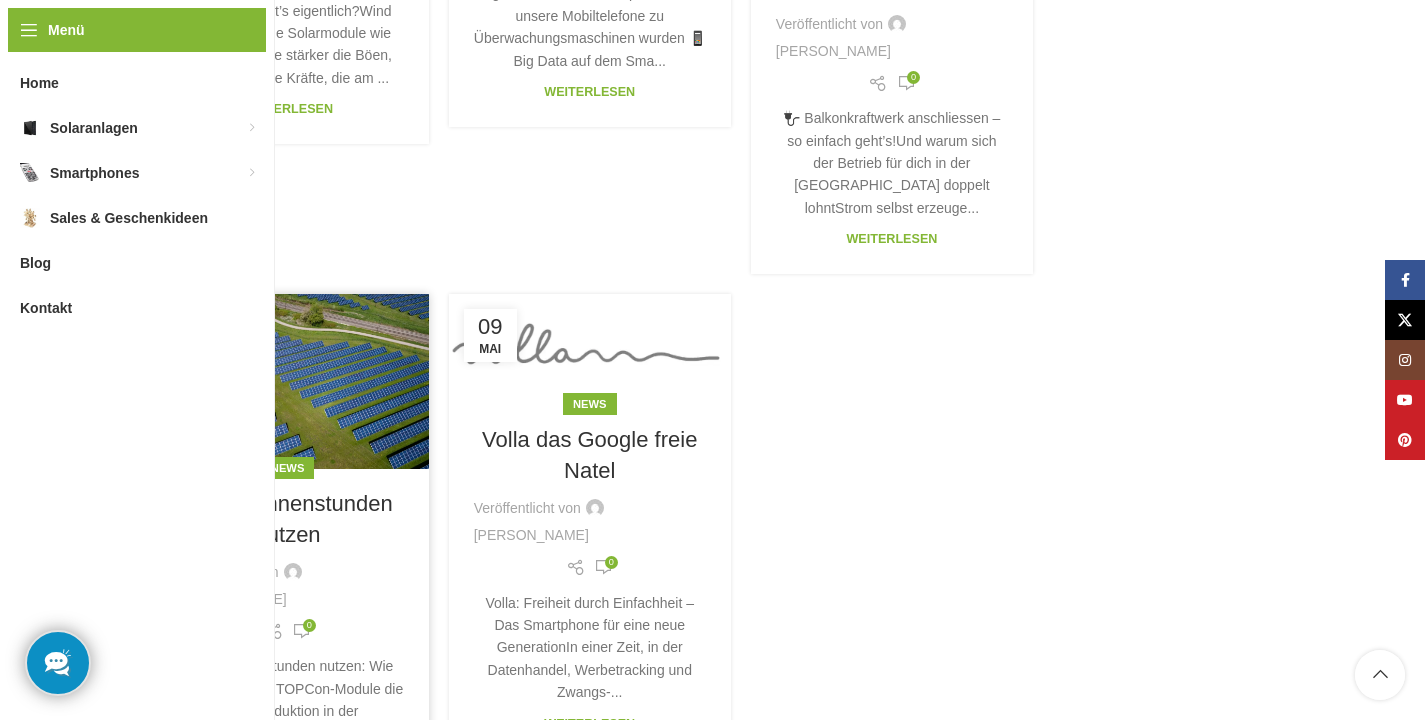 click on "Weiterlesen" at bounding box center [287, 810] 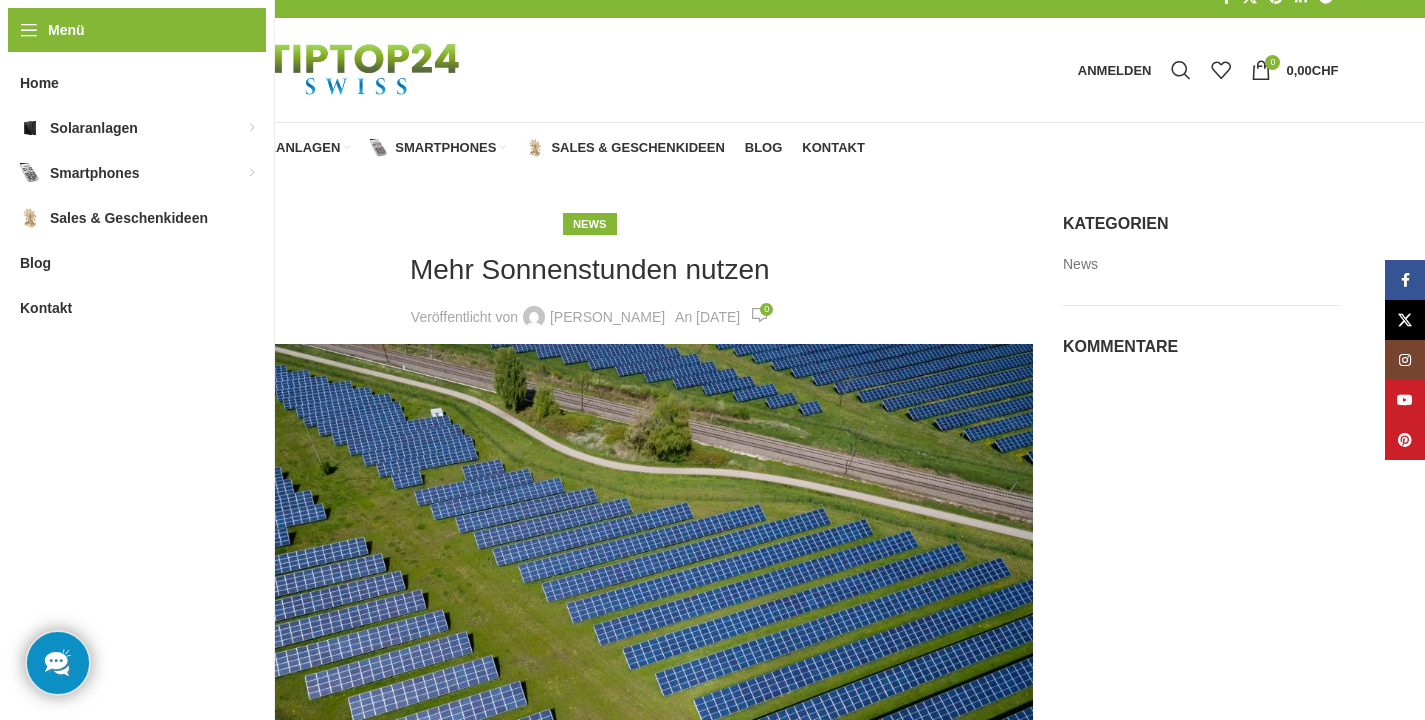 scroll, scrollTop: 0, scrollLeft: 0, axis: both 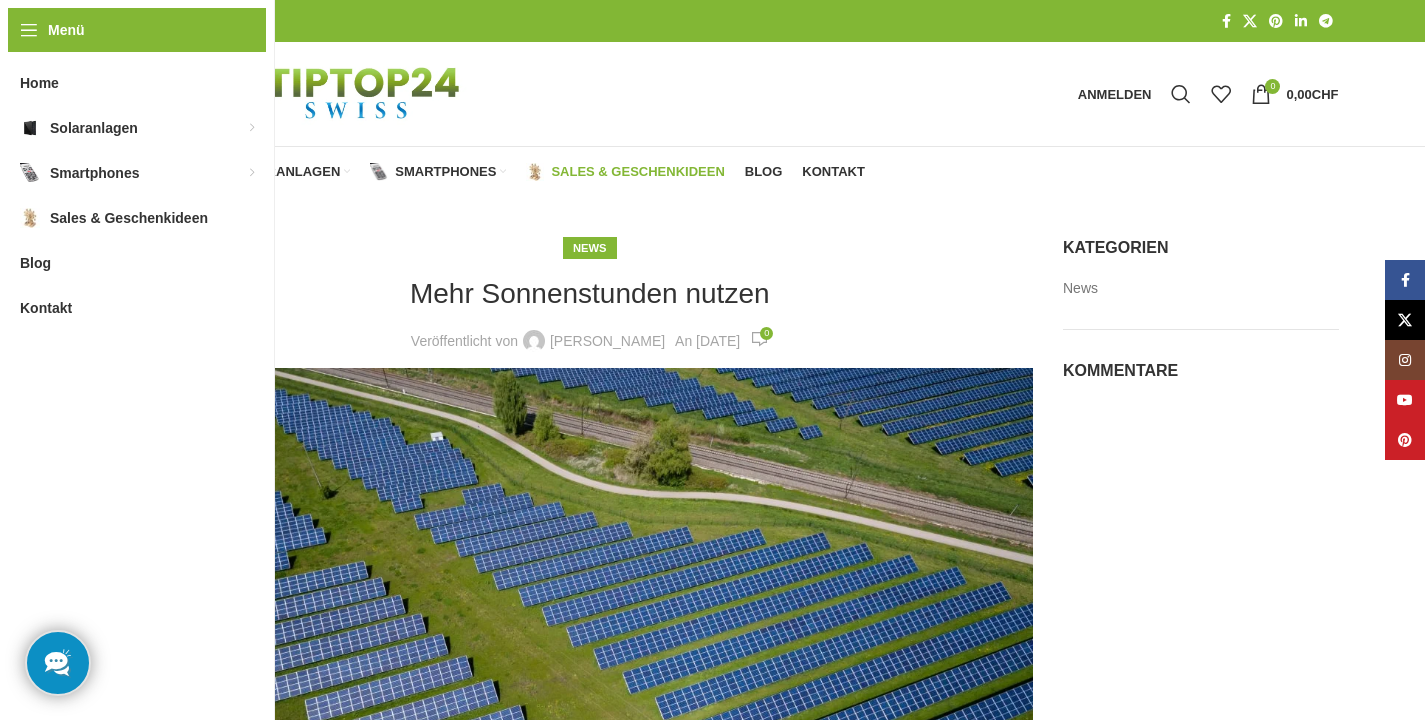 click on "Sales & Geschenkideen" at bounding box center [637, 172] 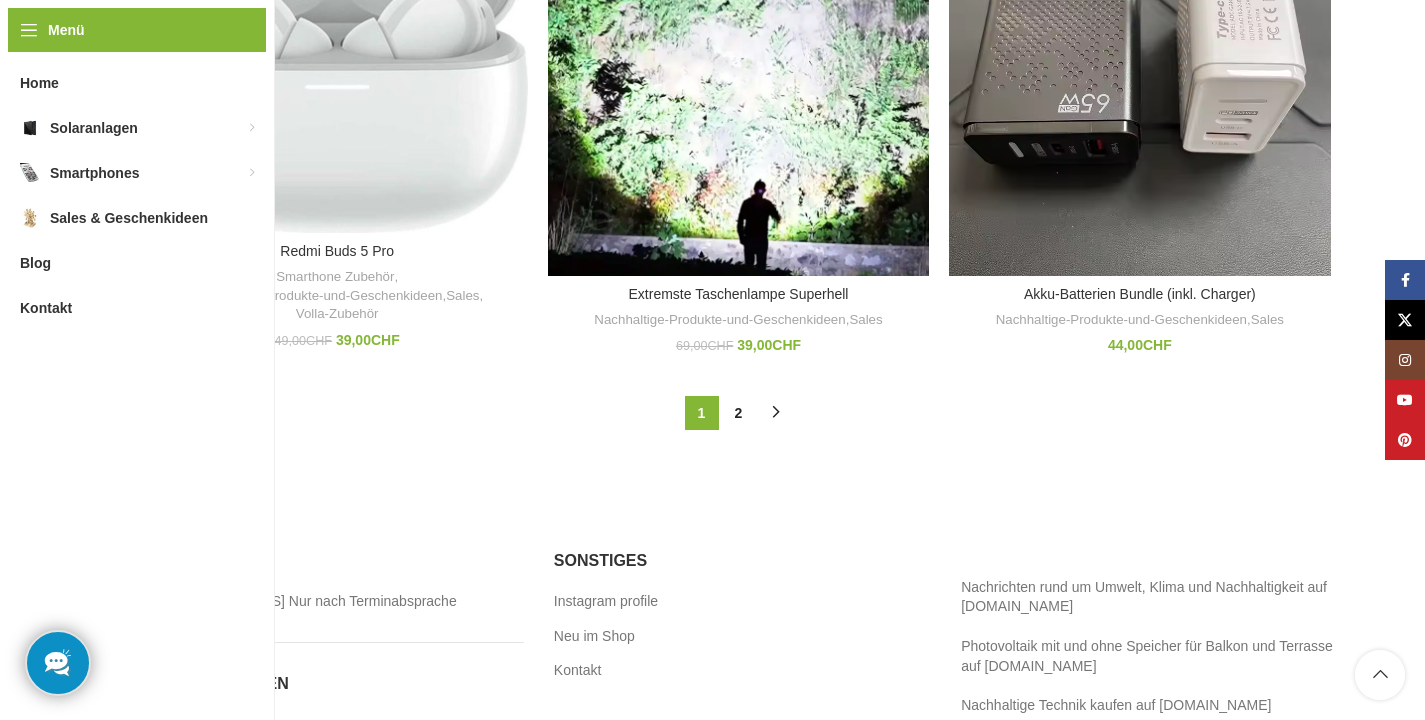 scroll, scrollTop: 2101, scrollLeft: 0, axis: vertical 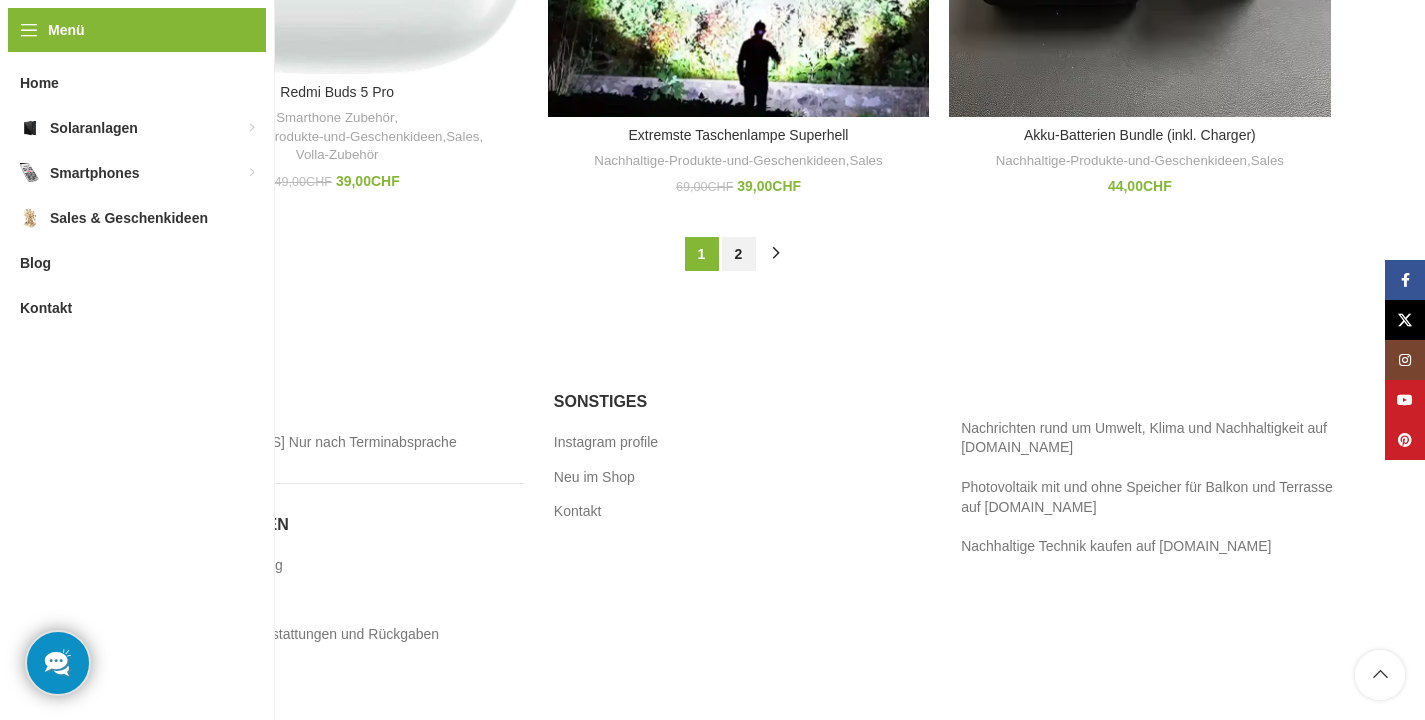 click on "2" at bounding box center [739, 254] 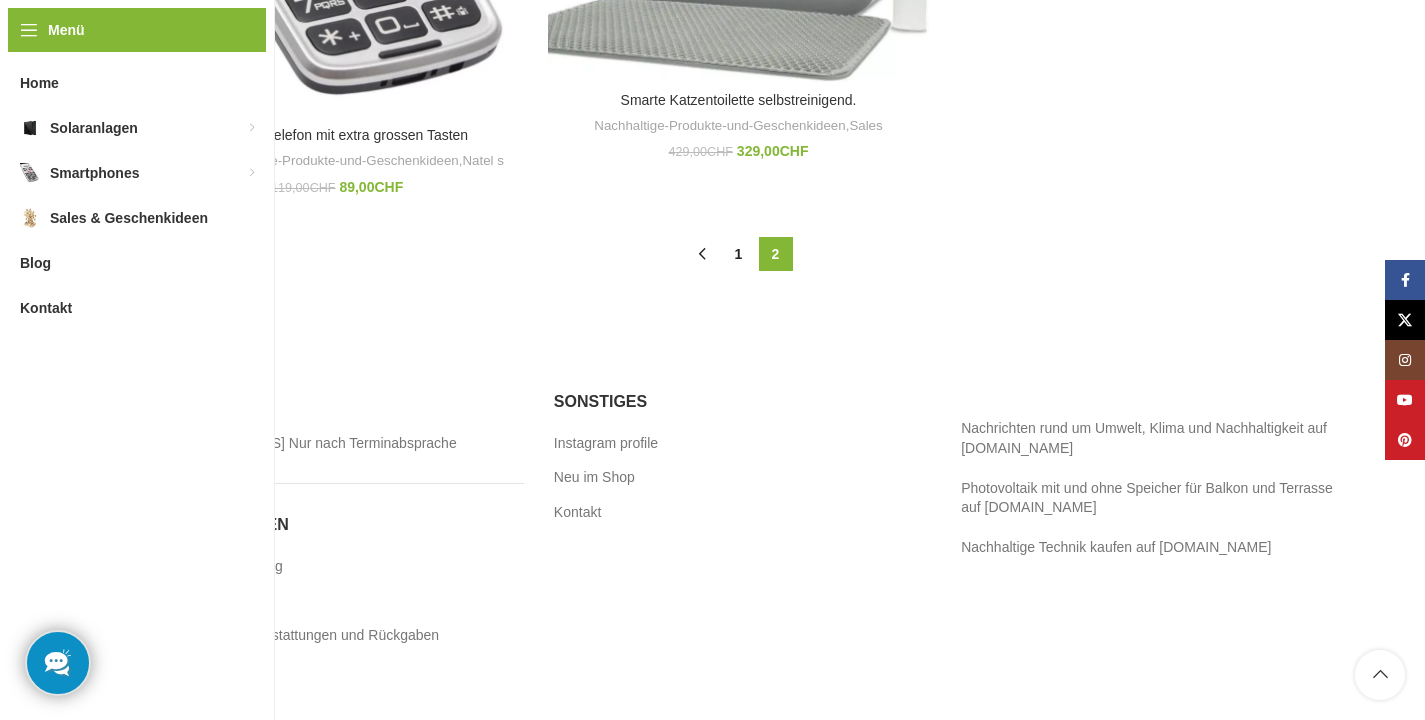 scroll, scrollTop: 0, scrollLeft: 0, axis: both 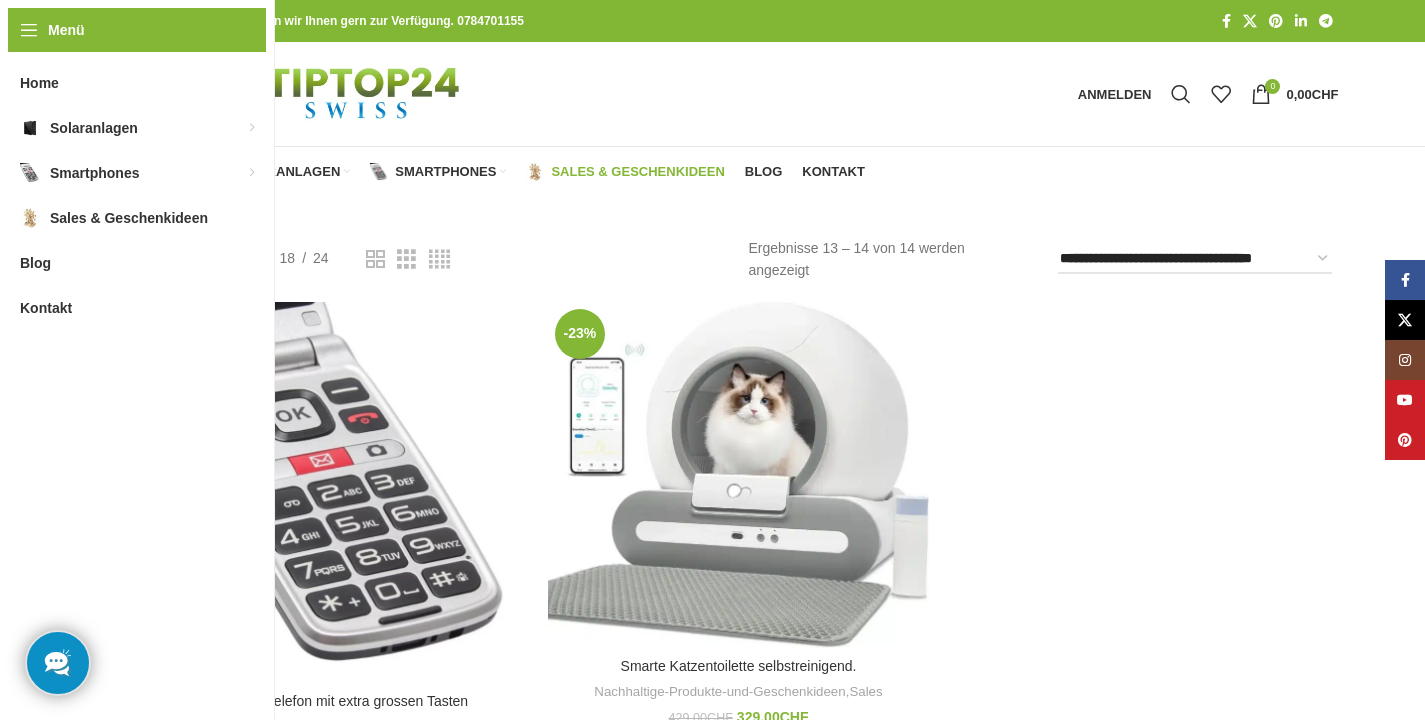 click at bounding box center (328, 94) 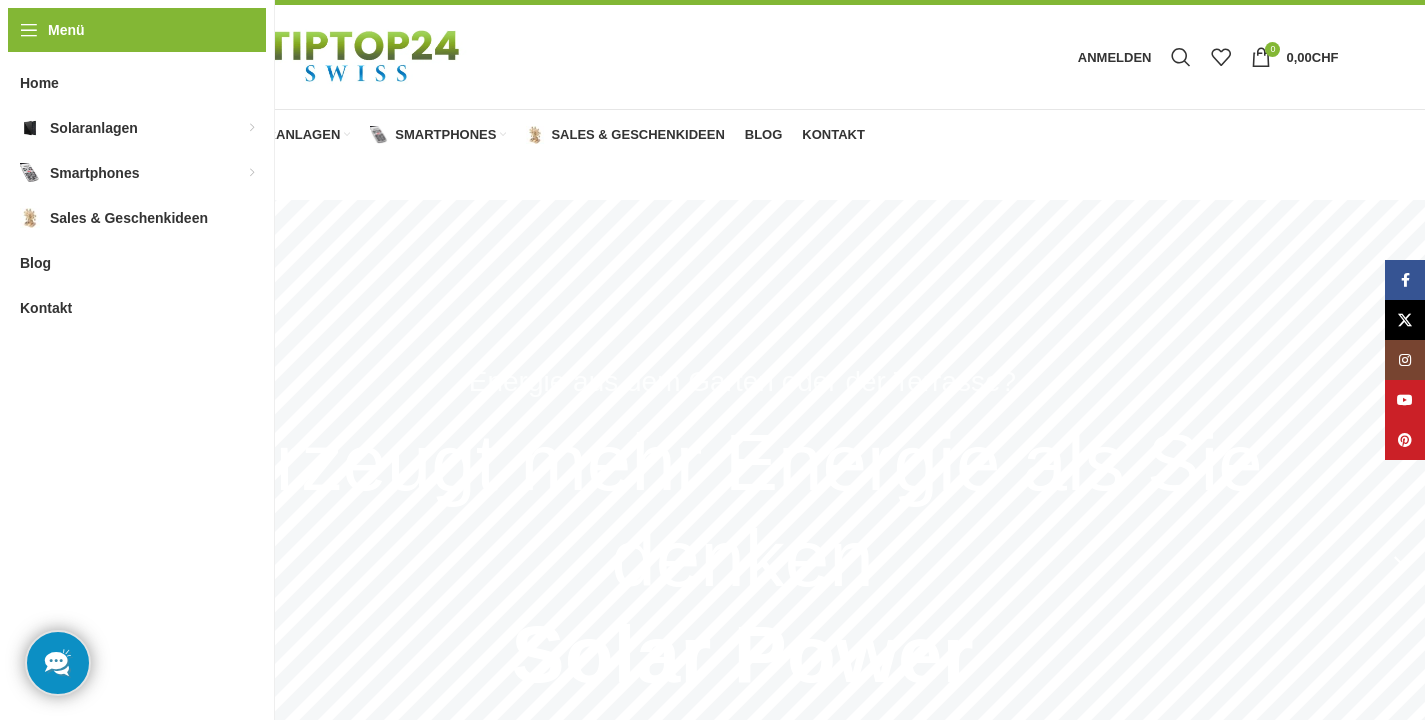 scroll, scrollTop: 0, scrollLeft: 0, axis: both 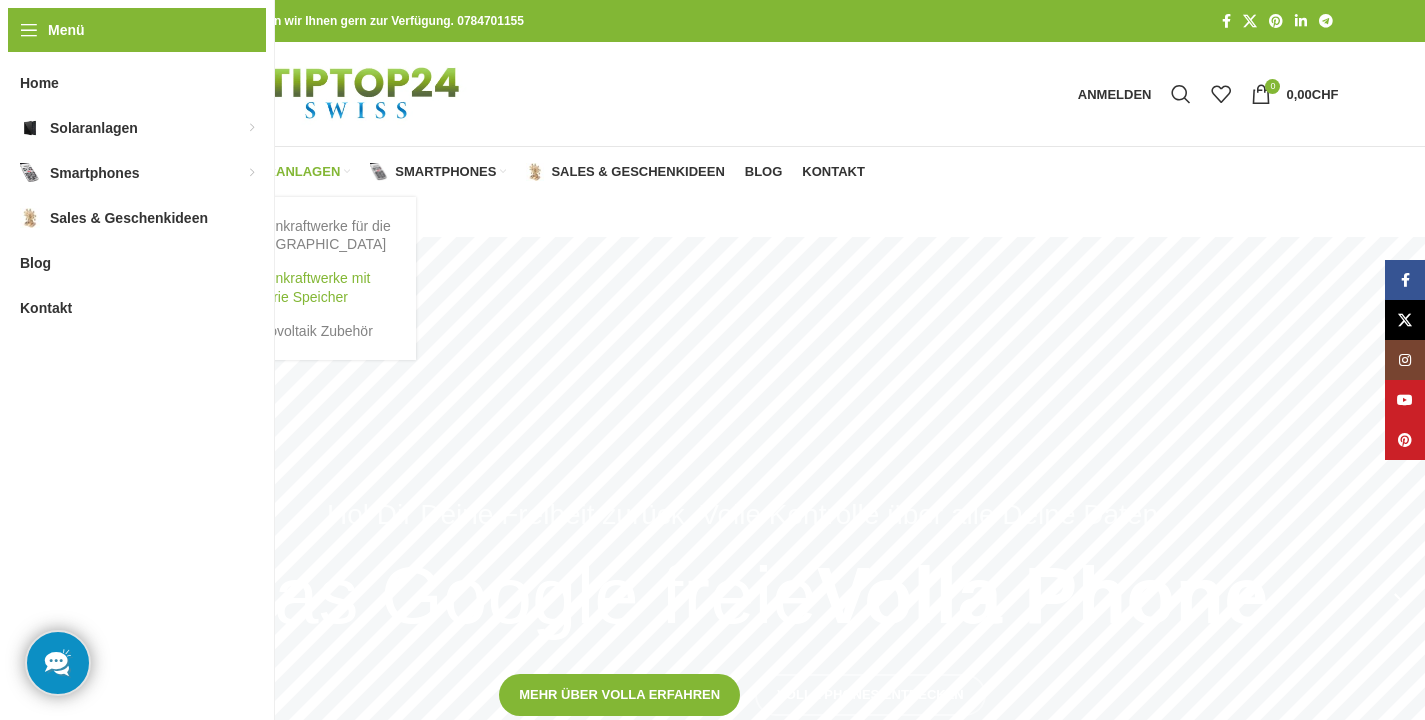 click on "Balkonkraftwerke mit Batterie Speicher" at bounding box center [306, 287] 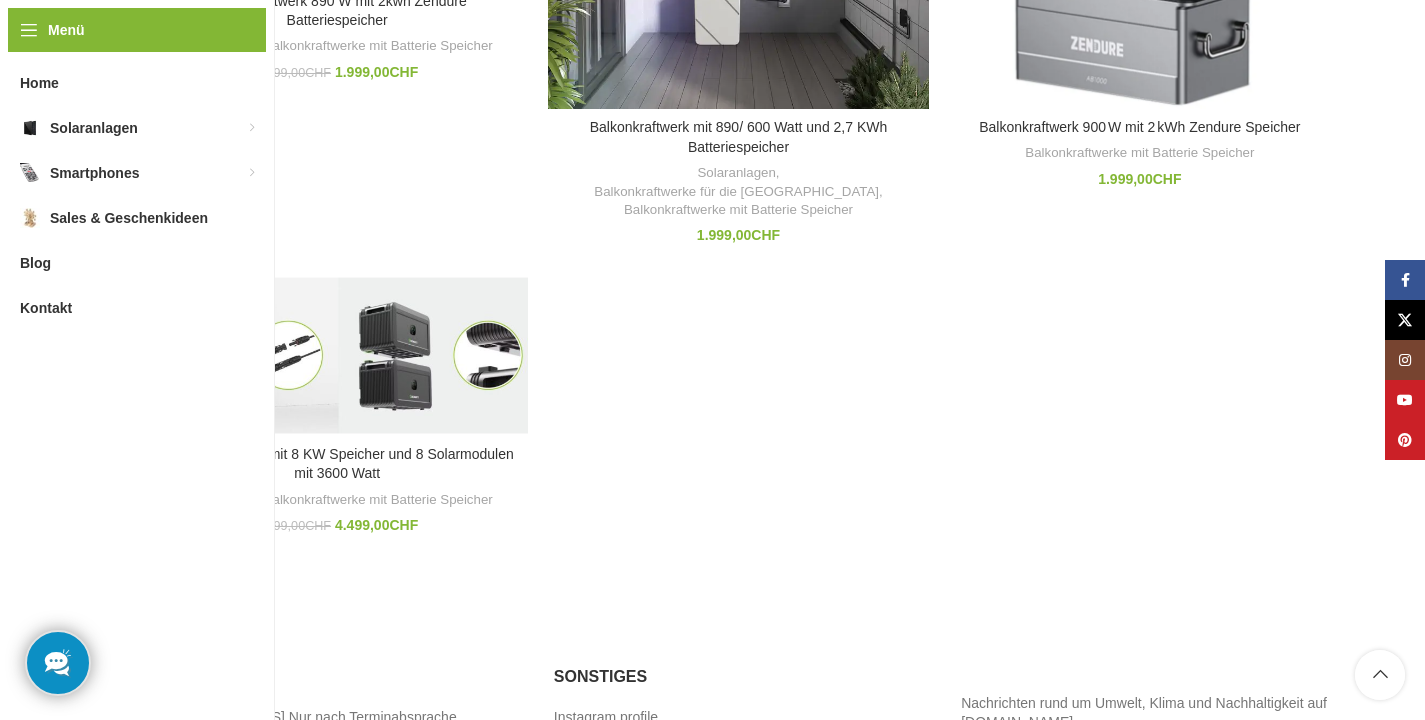 scroll, scrollTop: 559, scrollLeft: 0, axis: vertical 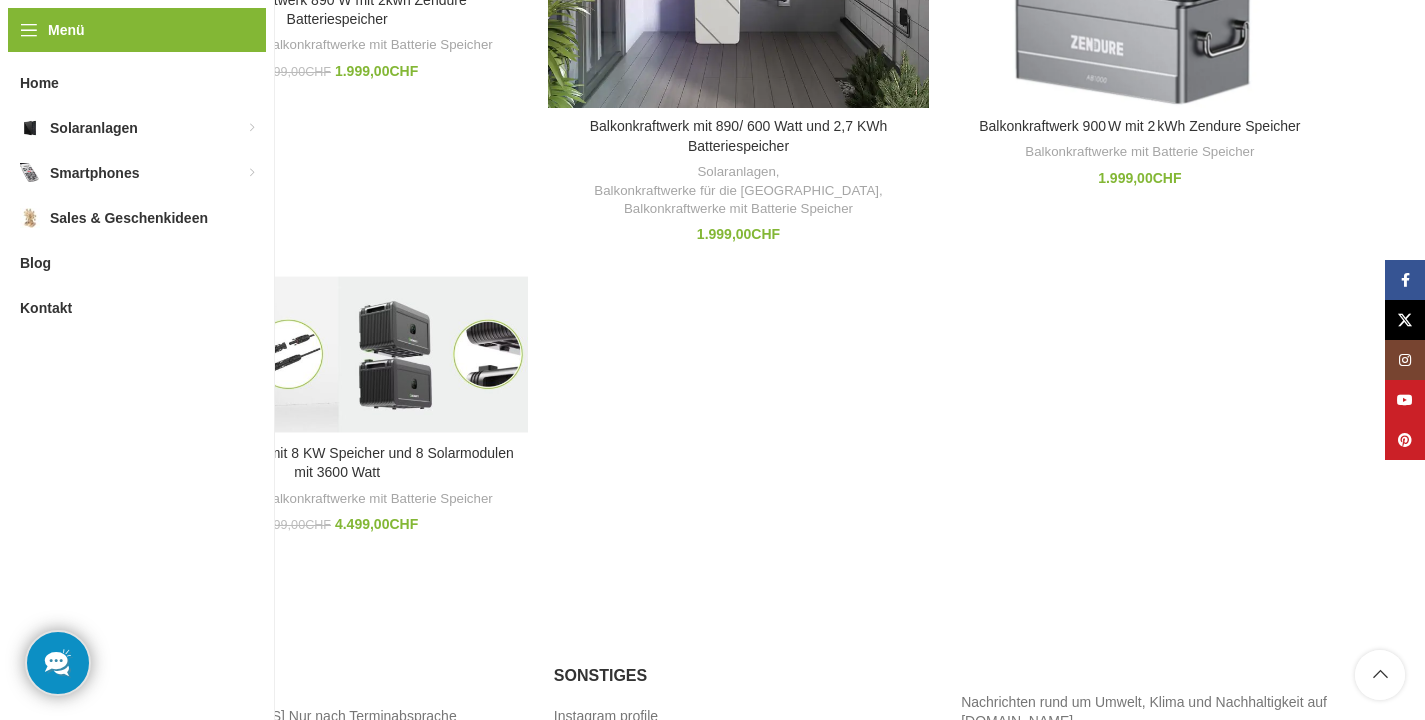 click on "Zum Vergleich hinzufügen" at bounding box center (337, 459) 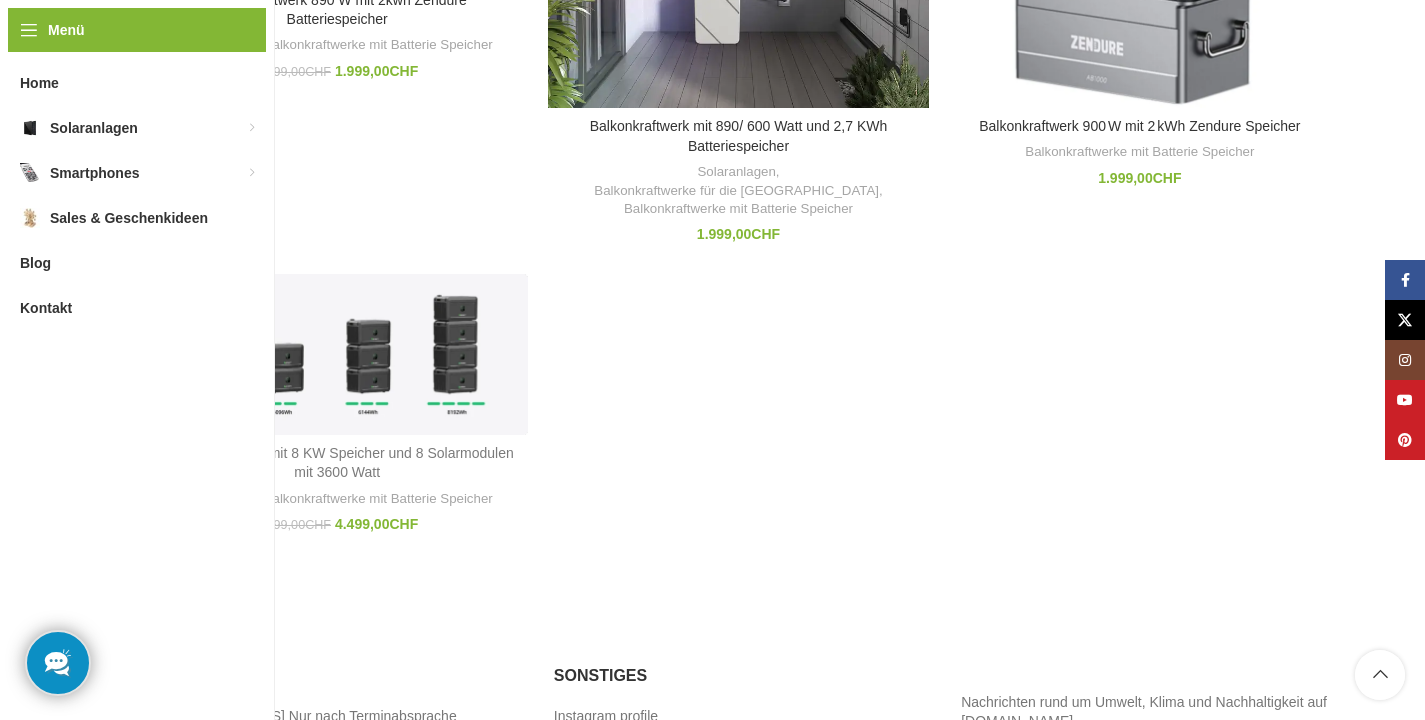 click on "Steckerkraftwerk mit 8 KW Speicher und 8 Solarmodulen mit 3600  Watt" at bounding box center (337, 463) 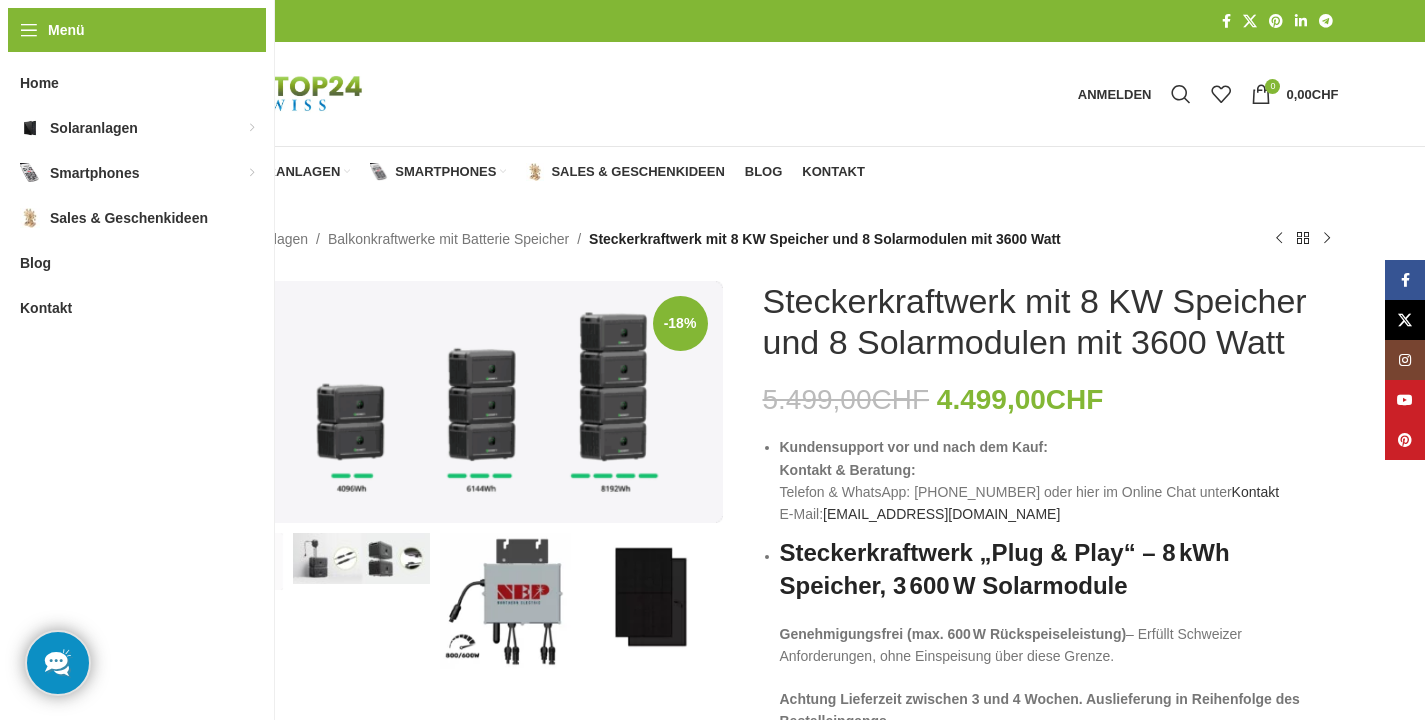 scroll, scrollTop: 0, scrollLeft: 0, axis: both 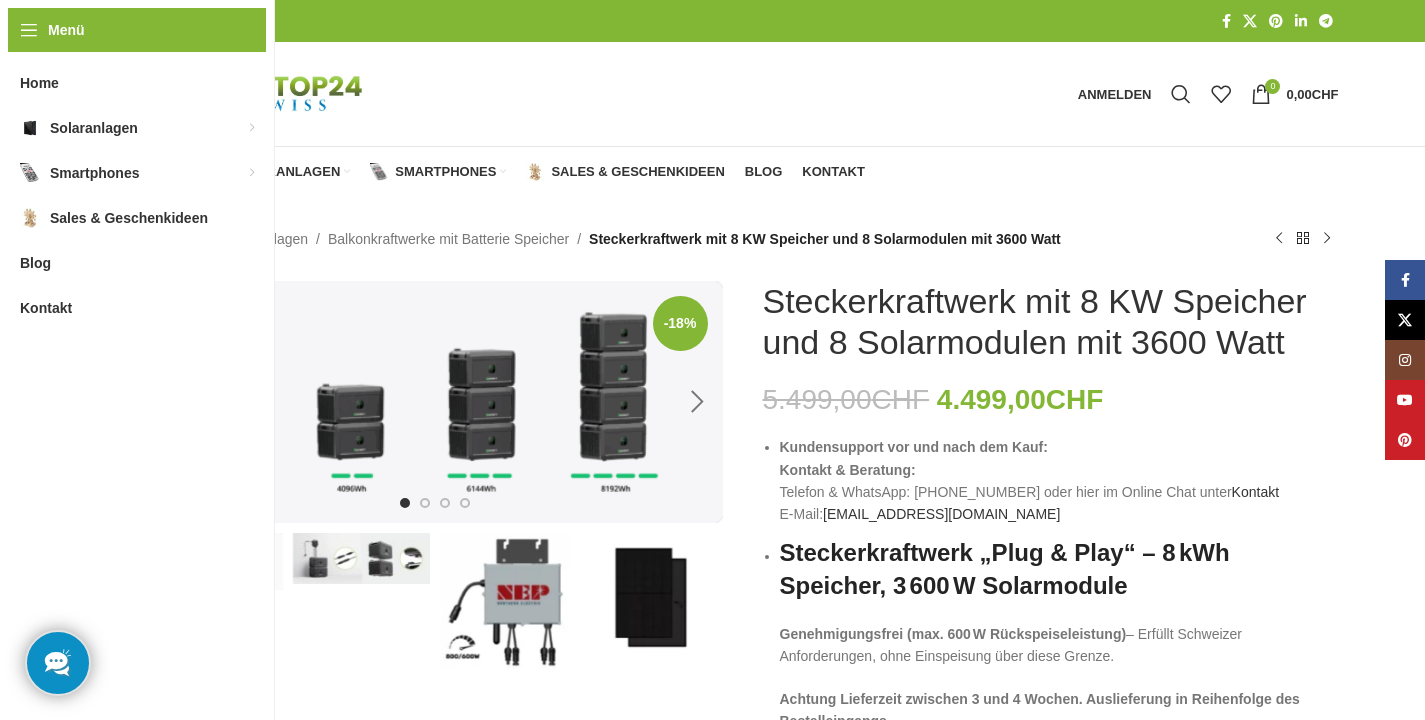 click at bounding box center [698, 402] 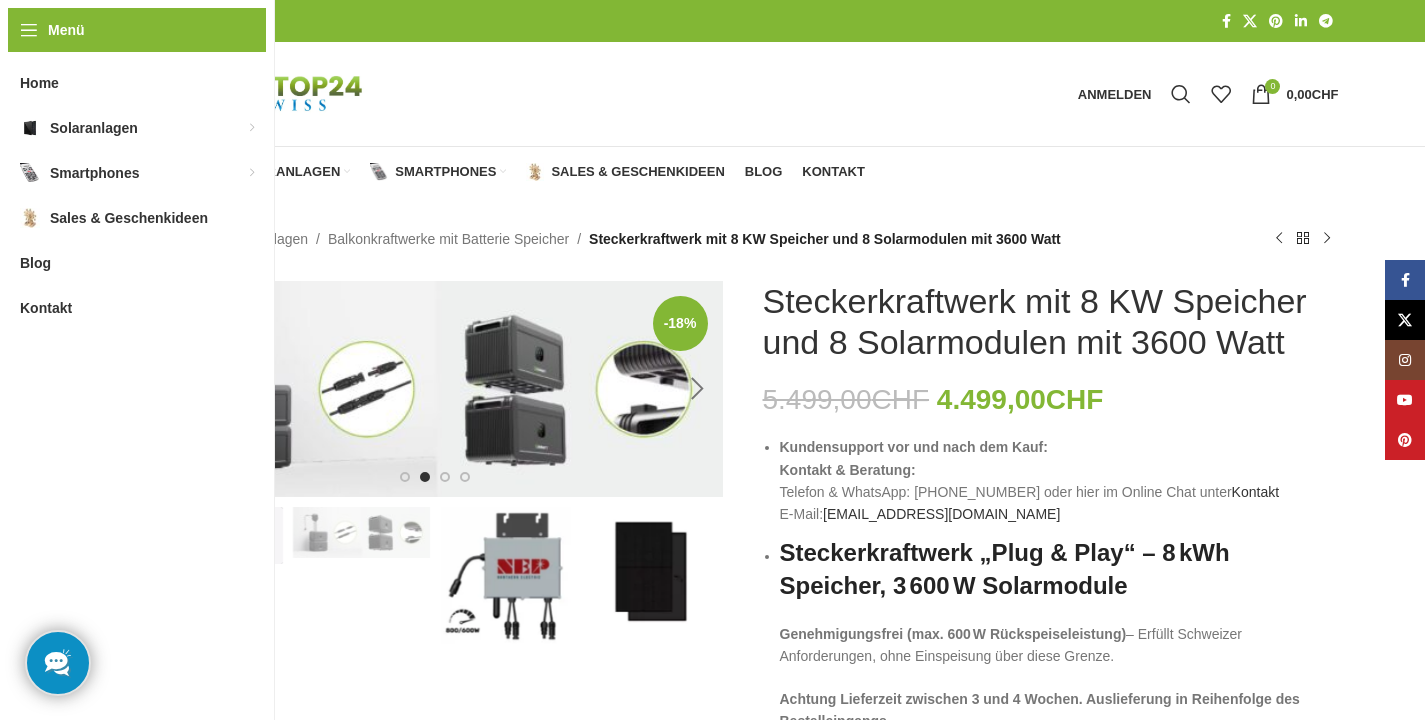 click at bounding box center (698, 389) 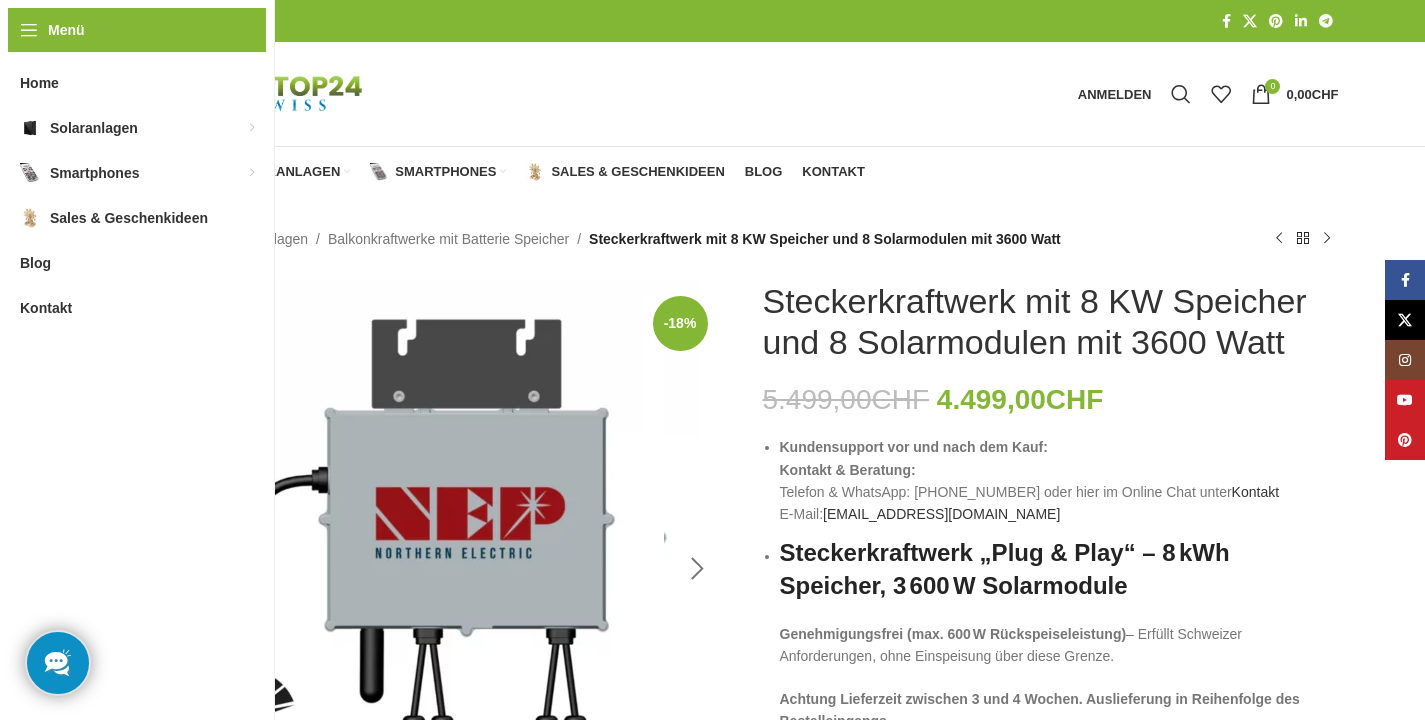 click at bounding box center [435, 569] 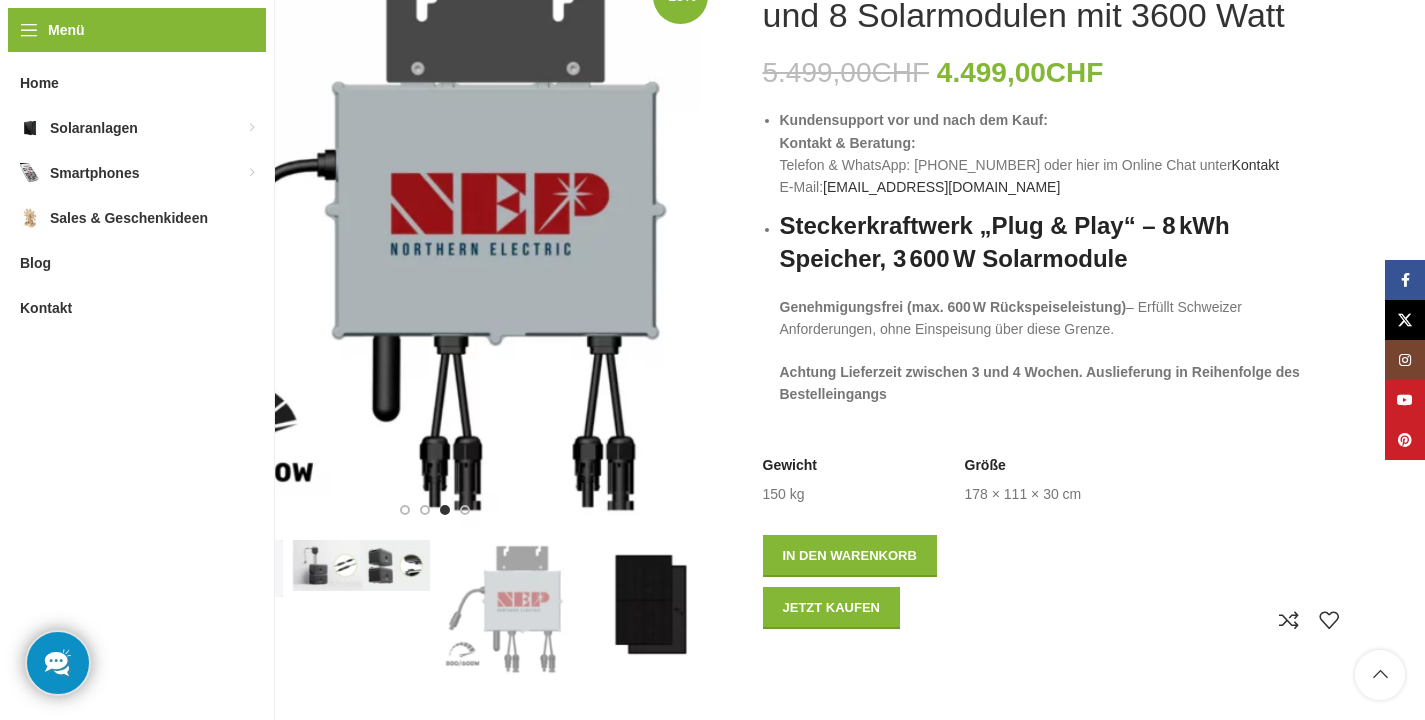scroll, scrollTop: 0, scrollLeft: 0, axis: both 